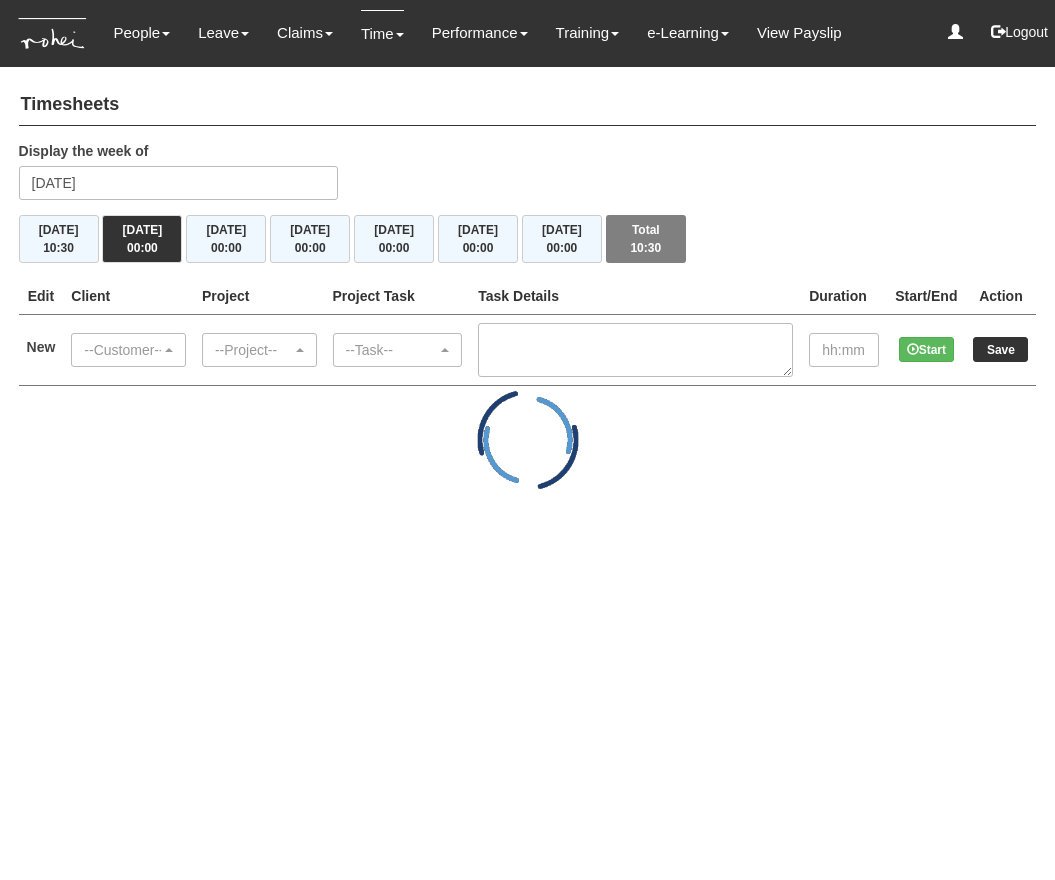 scroll, scrollTop: 0, scrollLeft: 0, axis: both 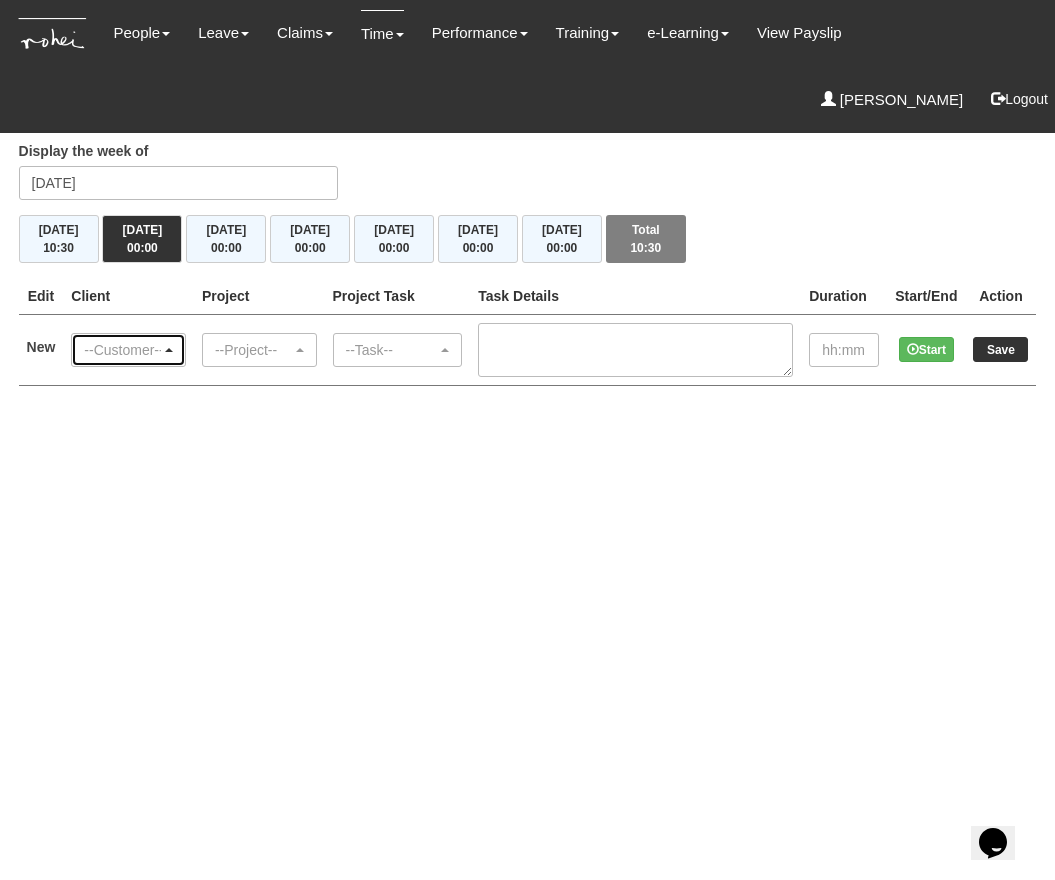 click on "--Customer--" at bounding box center (122, 350) 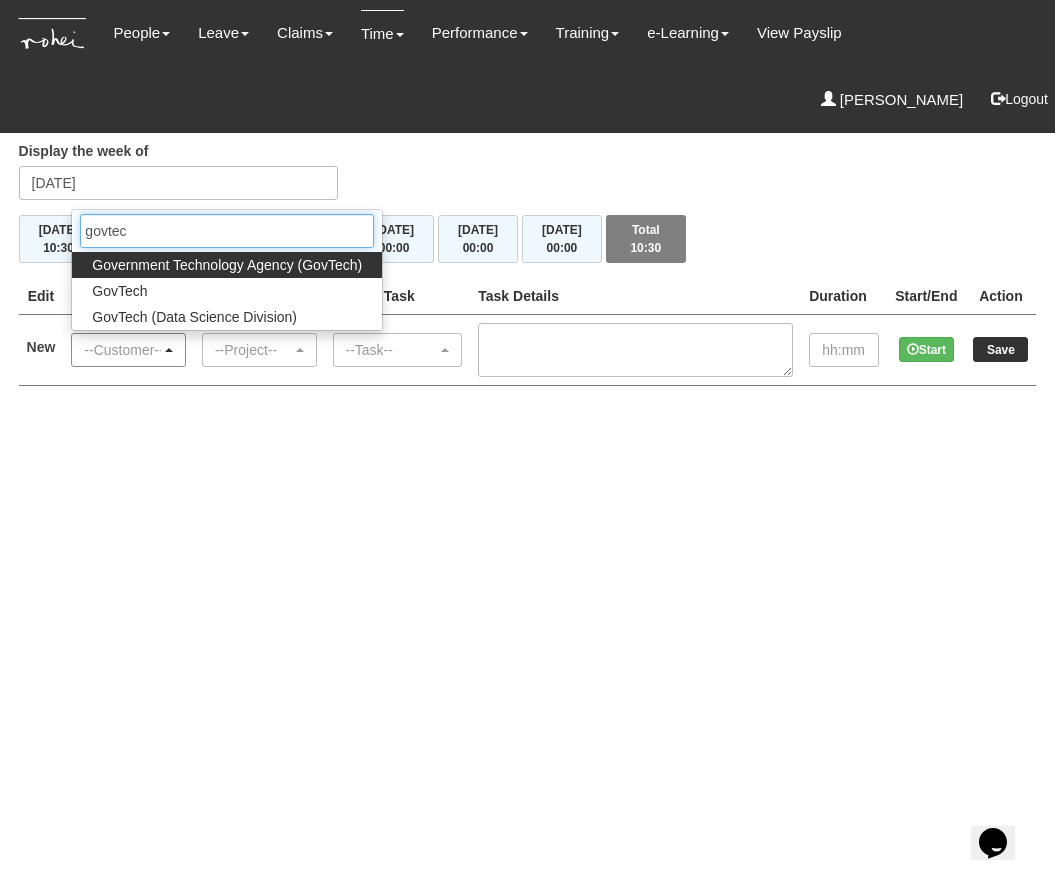 type on "govtech" 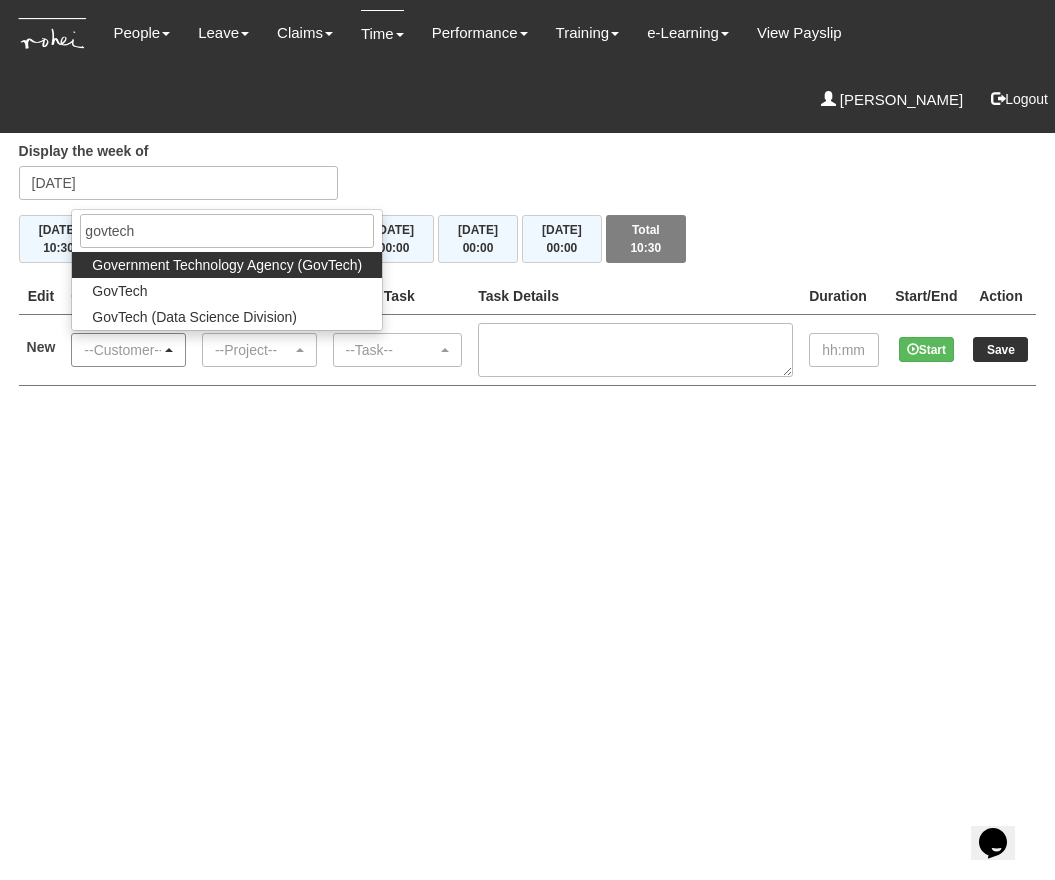 select on "900" 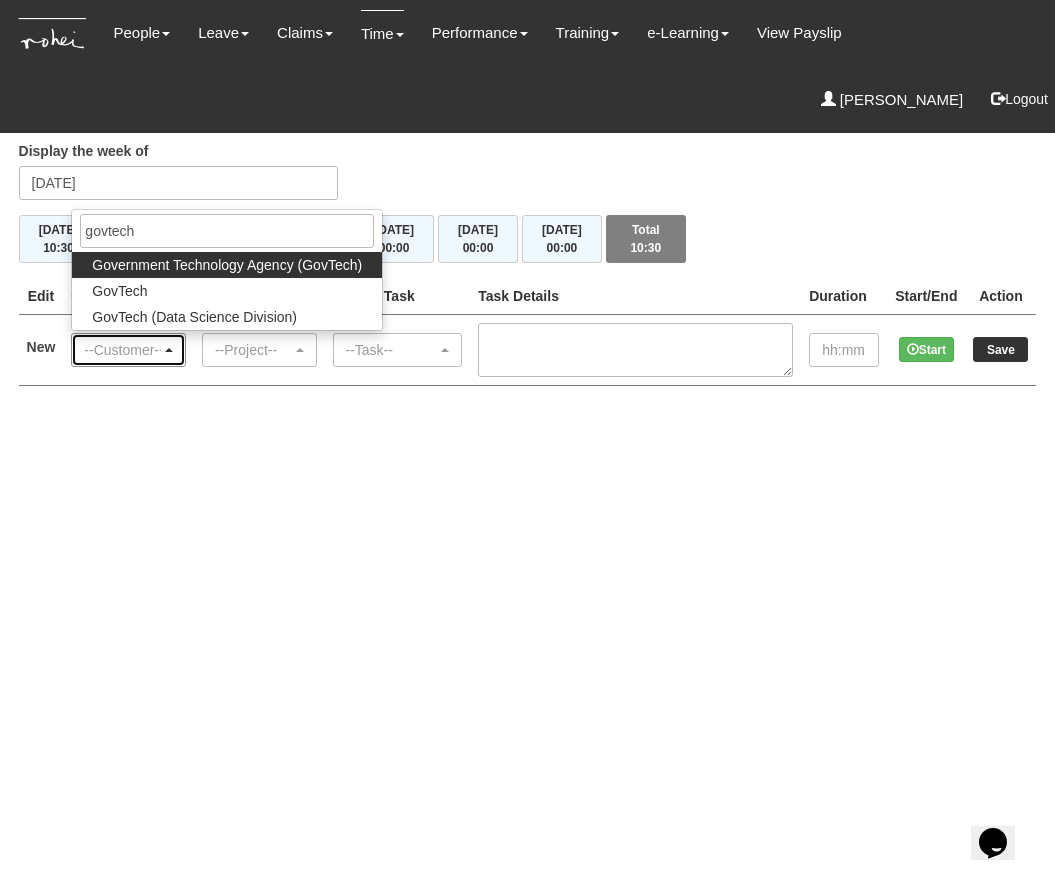 type 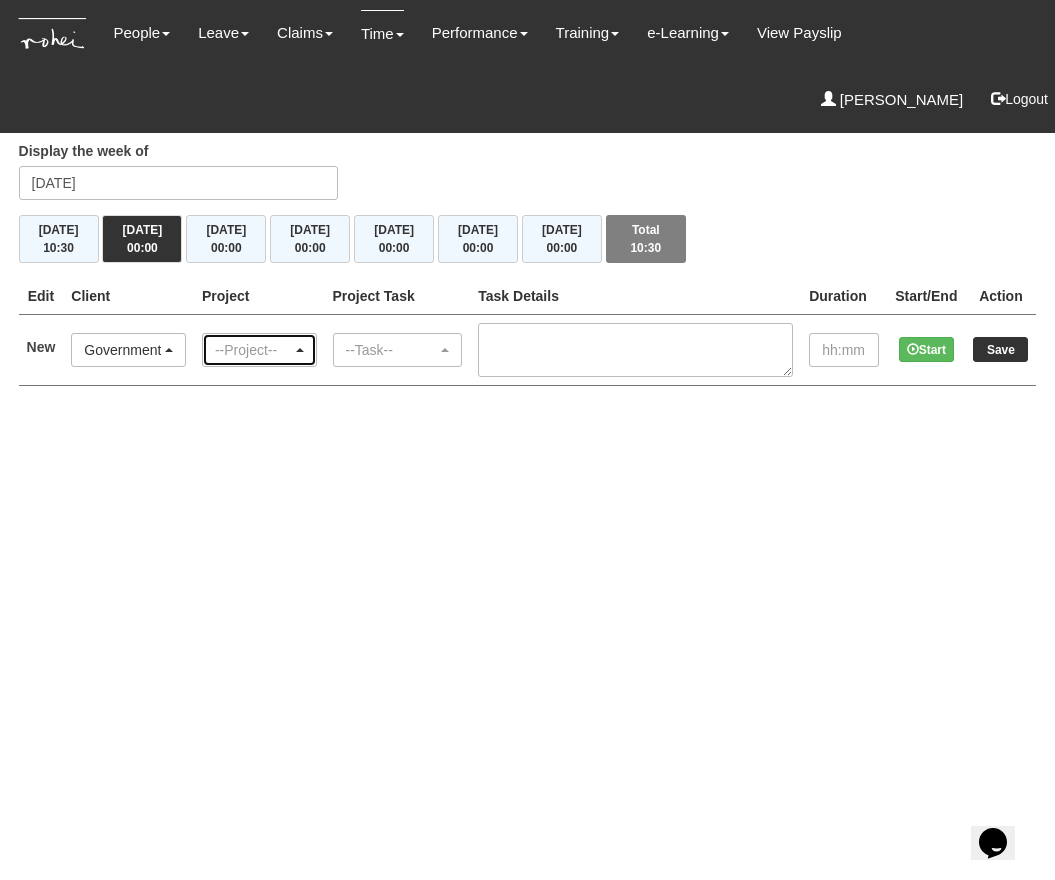 click on "--Project--" at bounding box center [259, 350] 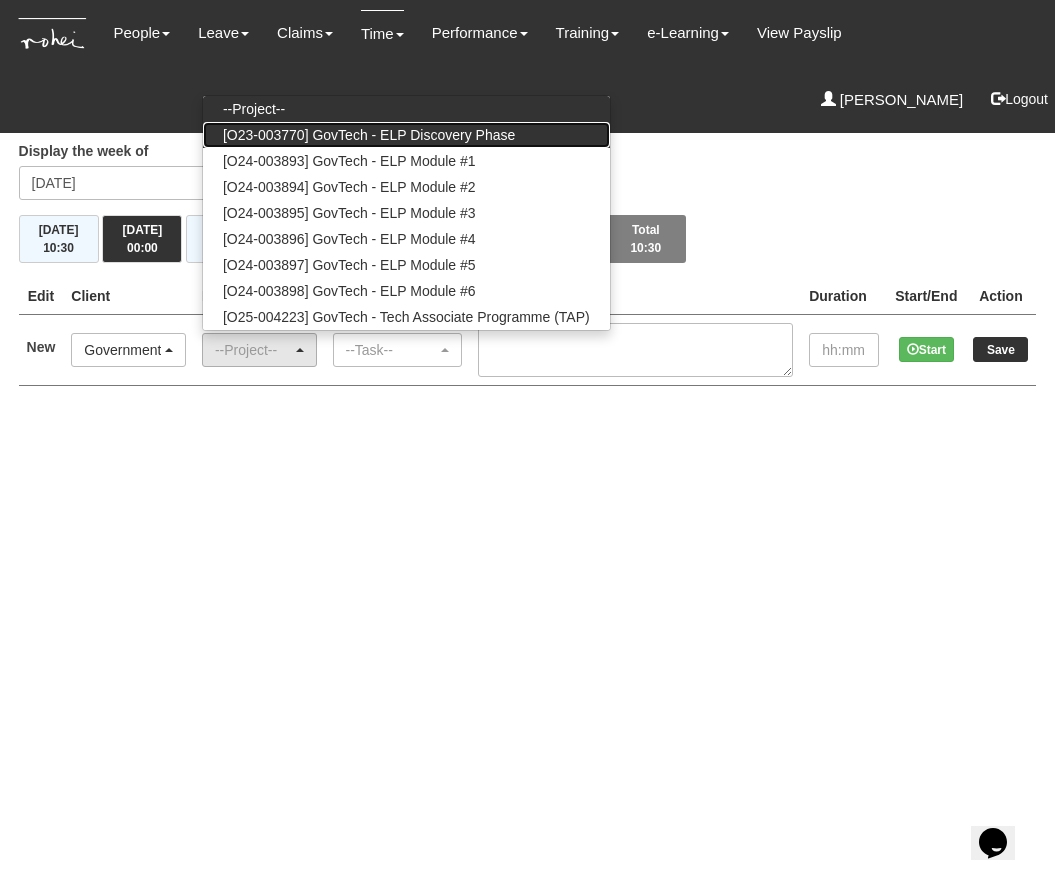 click on "[O23-003770] GovTech - ELP Discovery Phase" at bounding box center [369, 135] 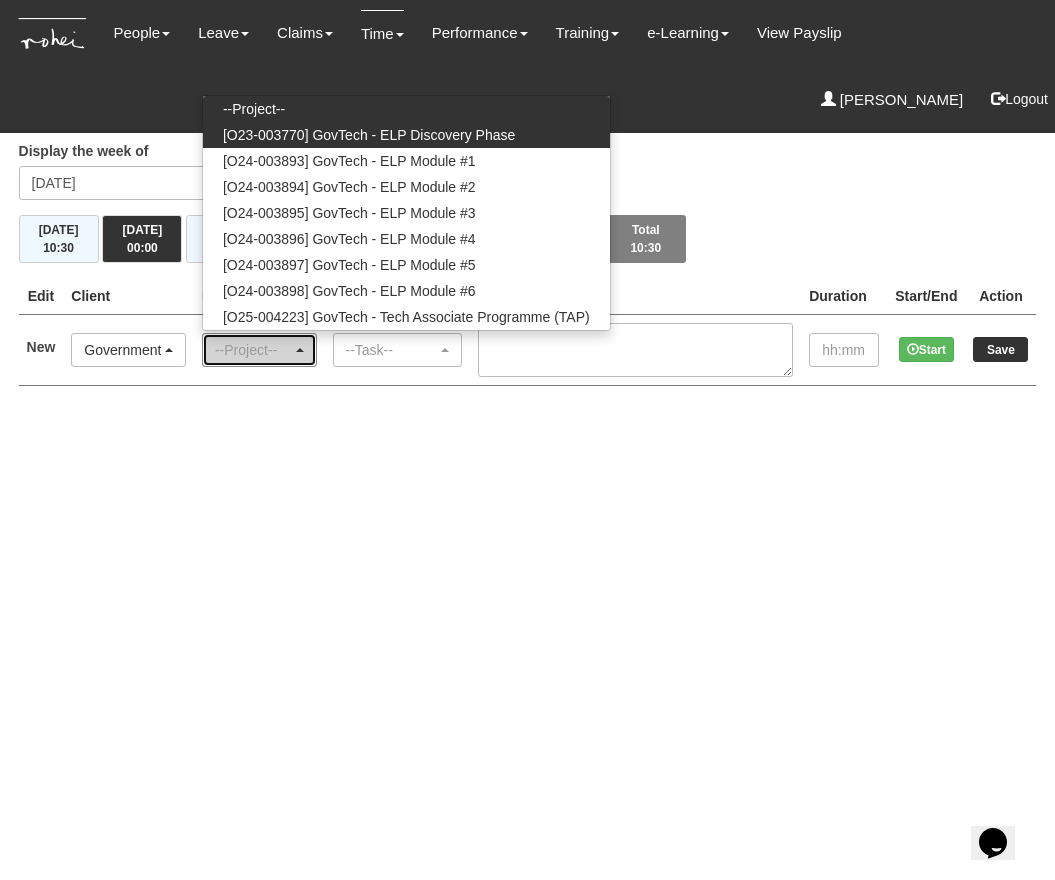 select on "2439" 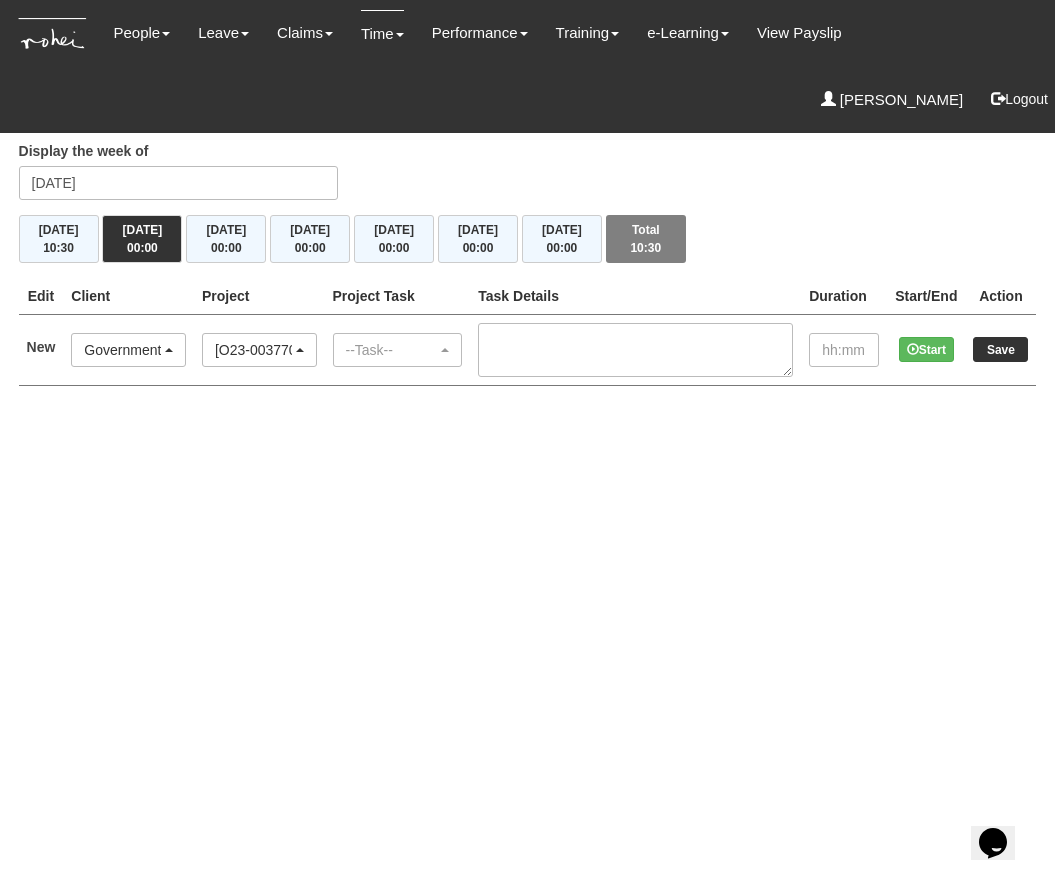 click on "--Task--
AL01 INTERNAL MEETING : INTRA / INTER DEPT (Non-chargeable)
AL02 INTERNAL MEETING : PROJECT / PRODUCT (Chargeable)
AL03 EXTERNAL MEETING : NON-CLIENT (Non-chargeable)
AL04 EXTERNAL MEETING : CLIENT (Chargeable)
AL05 CLIENT LIAISON (Non-chargeable)
AL06 RESOURCE ALLOCATION (Non-chargeable)
AL07 REPORT & PRESENTATION GENERATION (Non-chargeable)
AL08 PROCESS / SYSTEM IMPROVEMENT (Non-chargeable)
AL09 DATABASE / SYSTEM MANAGEMENT (Non-chargeable)
AL10 BUDGET & COST MANAGEMENT (Non-chargeable)
AL11 PLANNING & MANAGEMENT (Non-chargeable)
AL12 ADMINISTRATION (Non-chargeable)
AL13 ATTENDING TRAINING/ PERSONAL DEVELOPMENT(INCL LEARNING, READING & THINKING)  (ATTENDING)  (Non-chargeable)
AL14 BUILDING INTERNAL CAPABILITY (Non-chargeable)
AL15 PARTNER MANAGEMENT (Non-chargeable)
AL16 BUSINESS CONTINUITY PLANNING (BCP) (Non-chargeable)
BD01 CLIENT/SECTORAL RESEARCH (Non-chargeable)
BD02 MEETING PREP (Non-chargeable)" at bounding box center [398, 349] 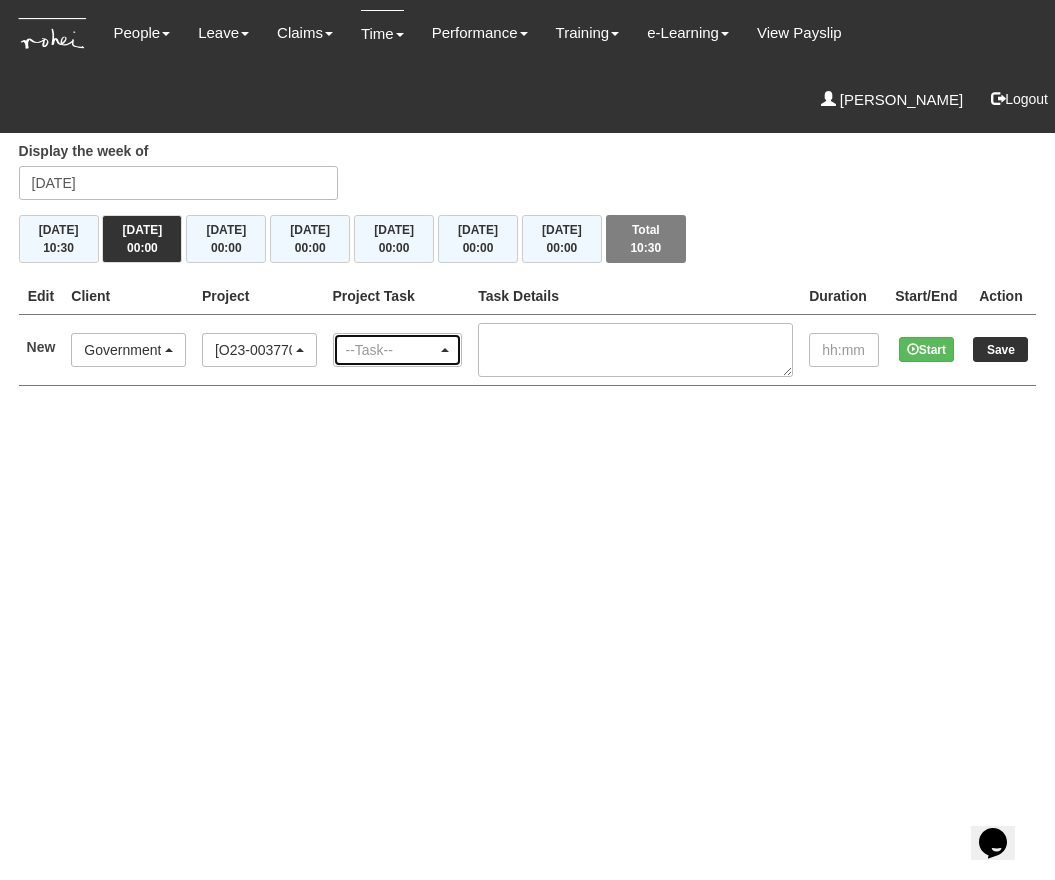 click on "--Task--" at bounding box center [392, 350] 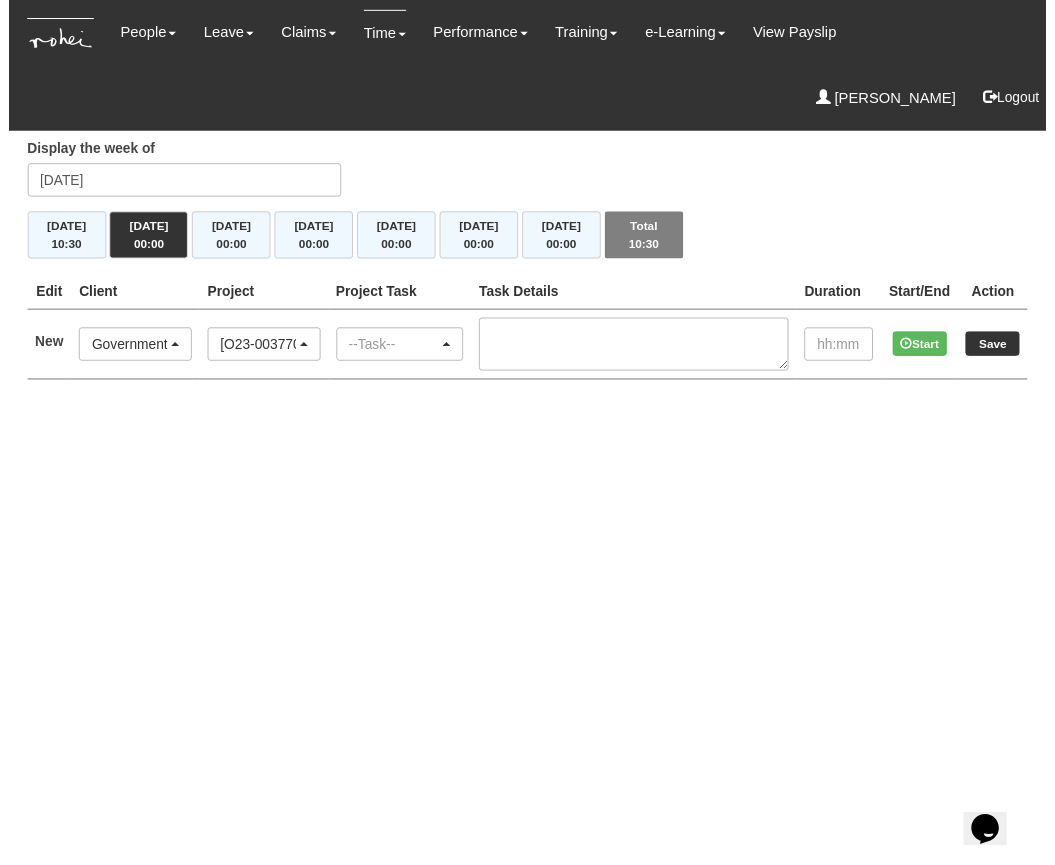 scroll, scrollTop: 0, scrollLeft: 79, axis: horizontal 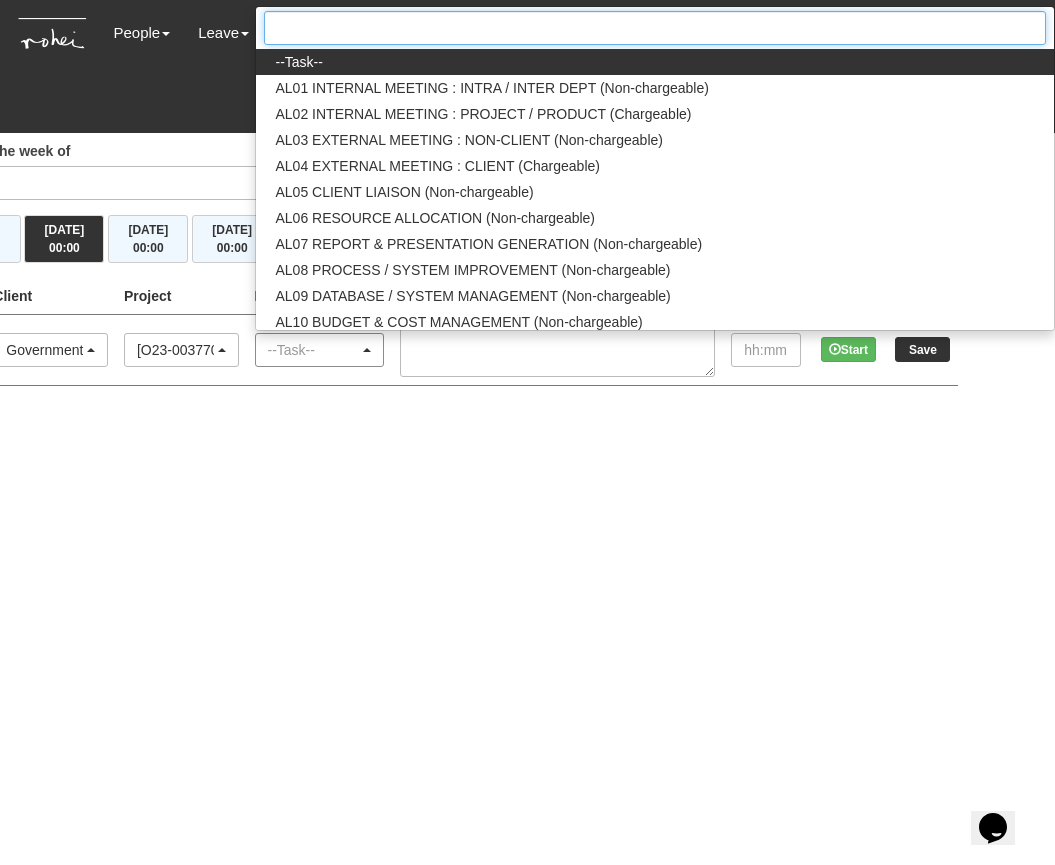 type on "p" 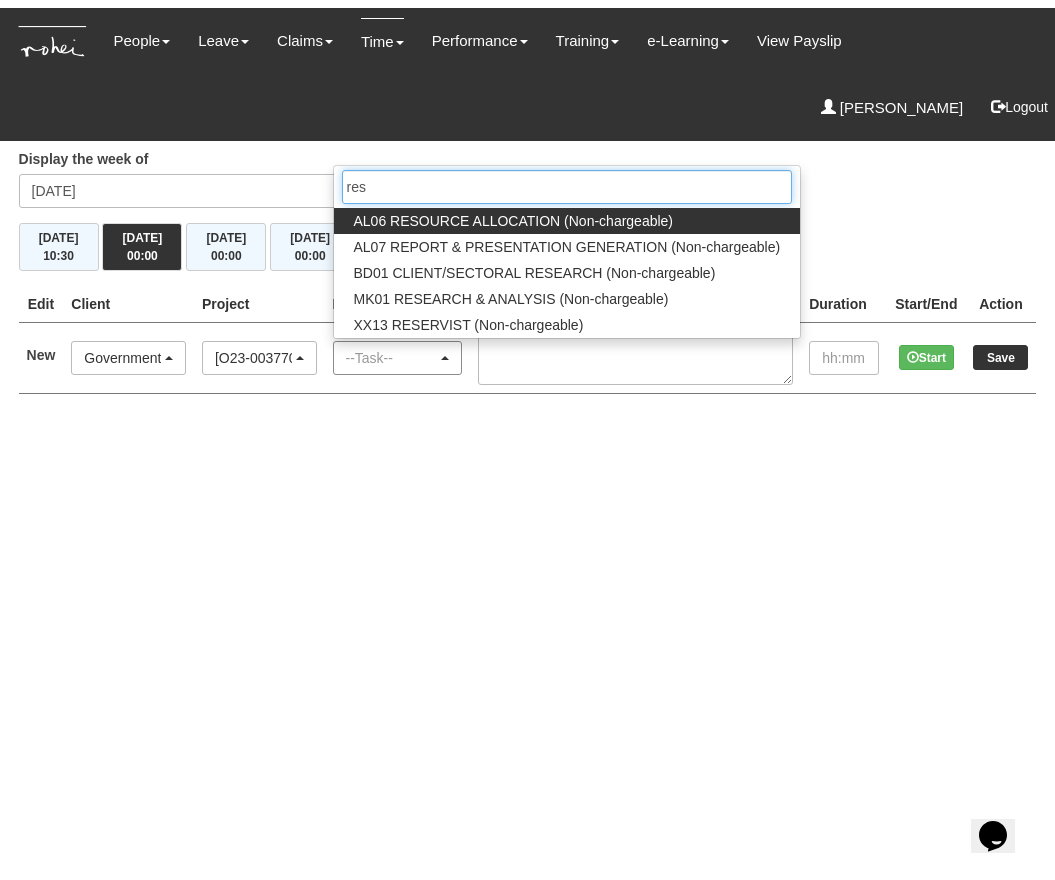 scroll, scrollTop: 0, scrollLeft: 0, axis: both 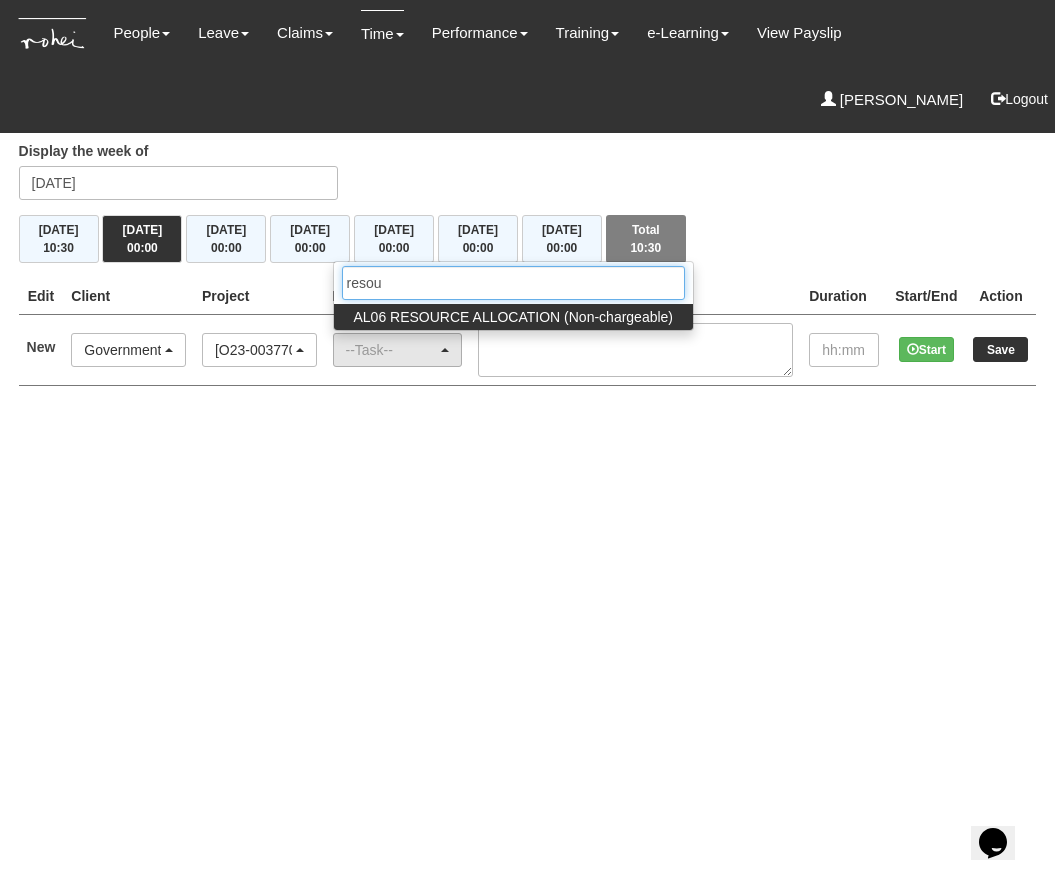 type on "resou" 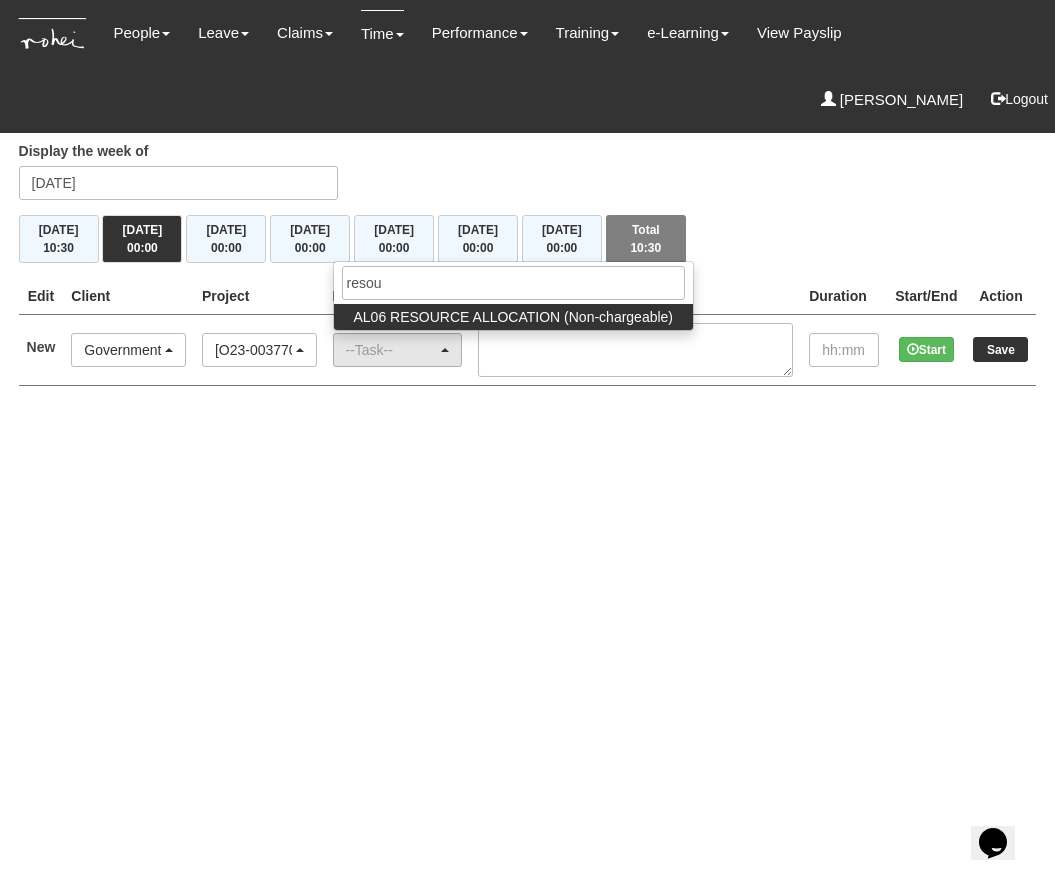 click on "AL06 RESOURCE ALLOCATION (Non-chargeable)" at bounding box center [514, 317] 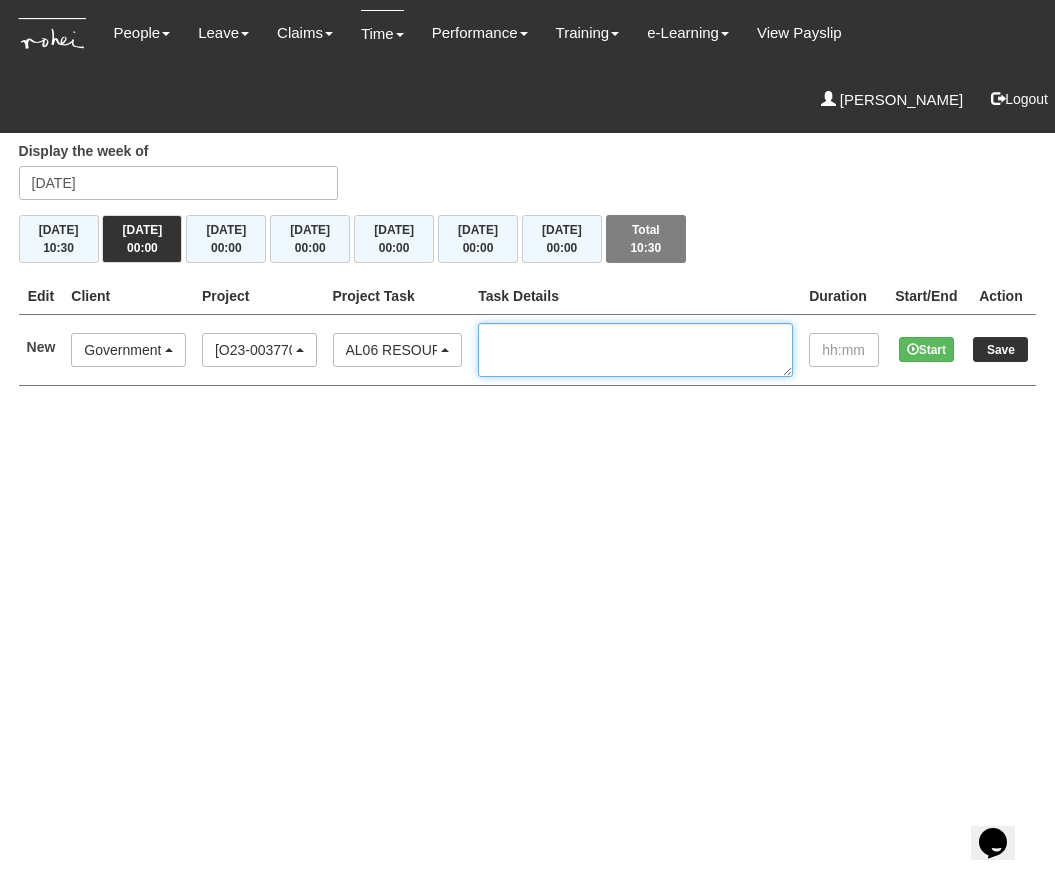 click at bounding box center (635, 350) 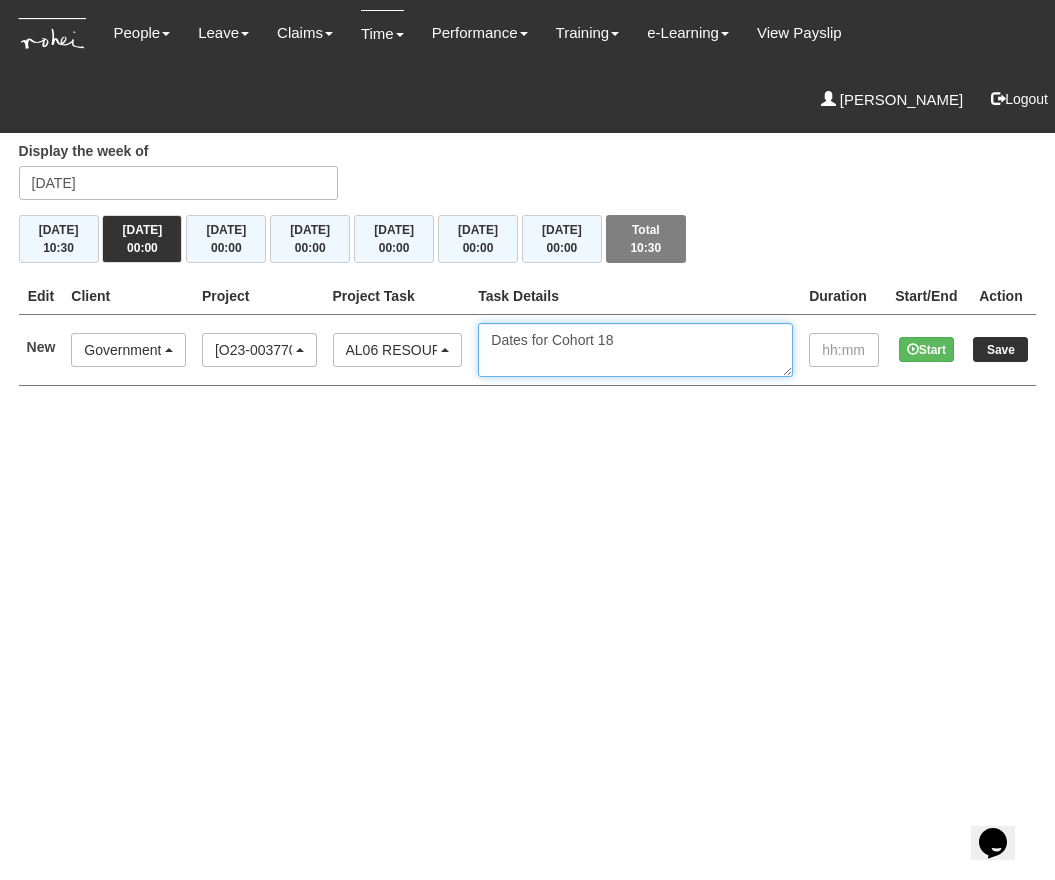 type on "Dates for Cohort 18" 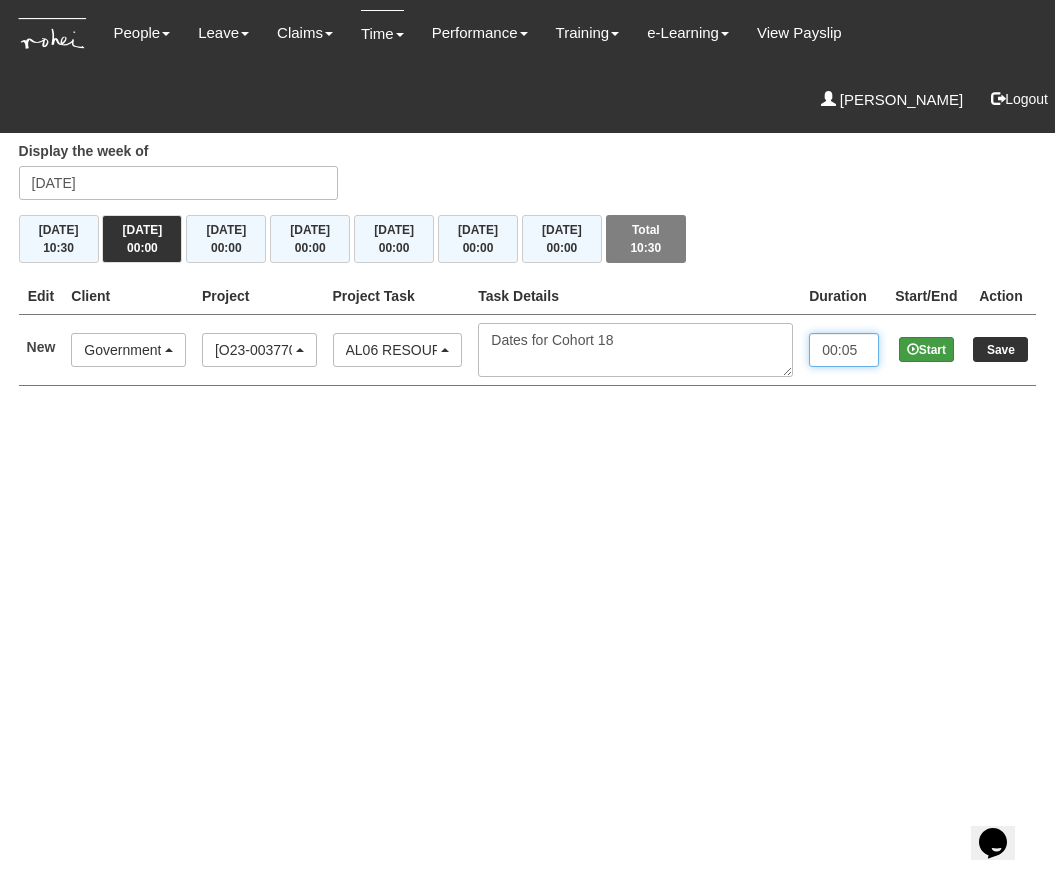 type on "00:05" 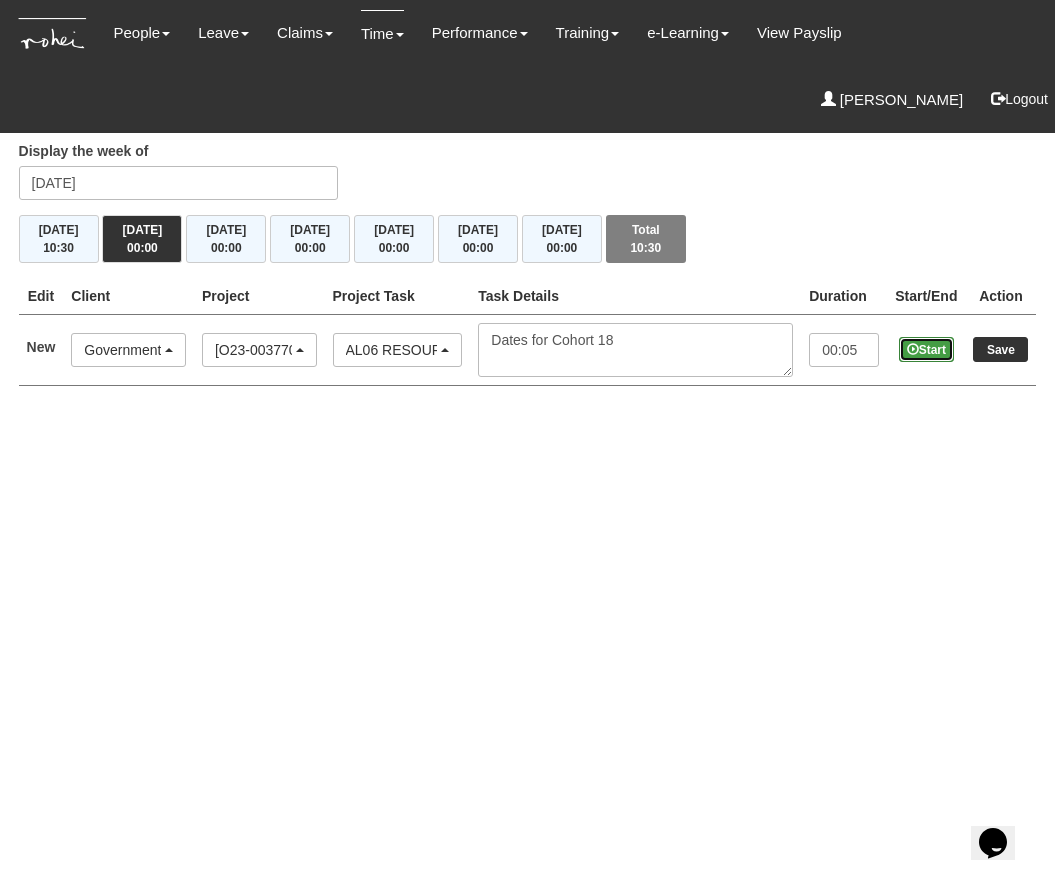 click on "Start" at bounding box center (926, 349) 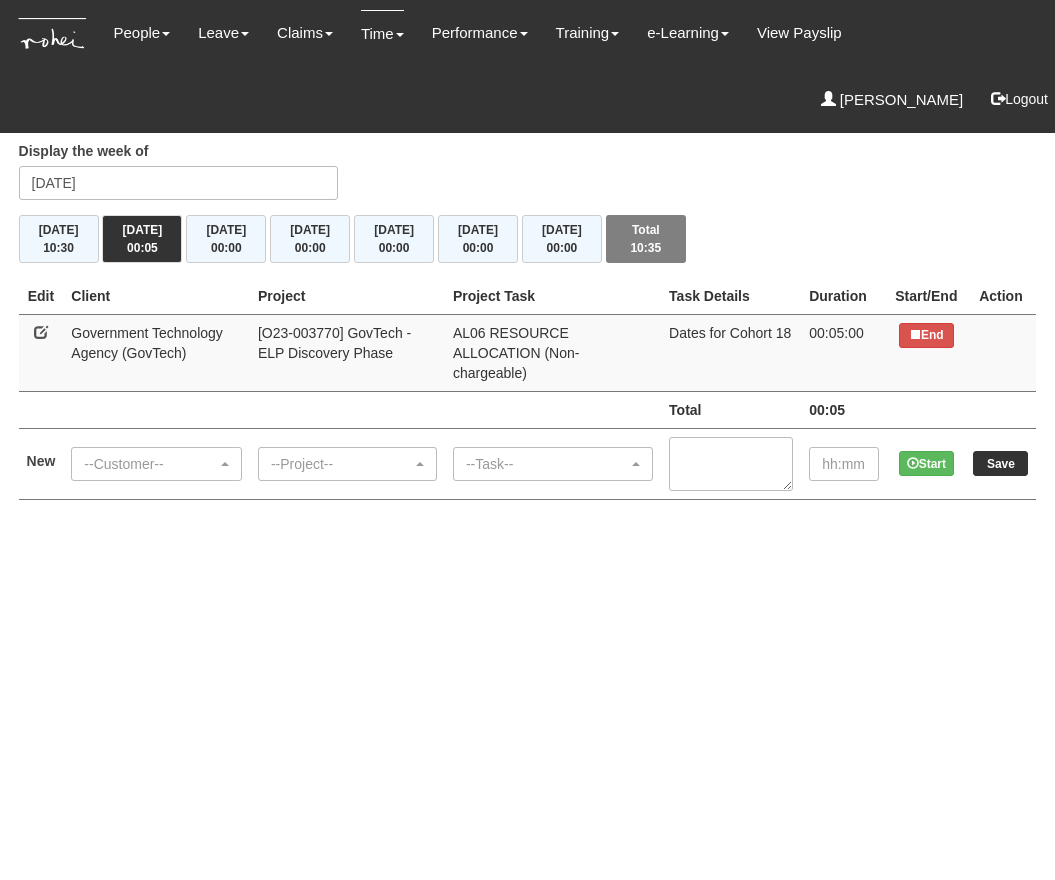 scroll, scrollTop: 0, scrollLeft: 0, axis: both 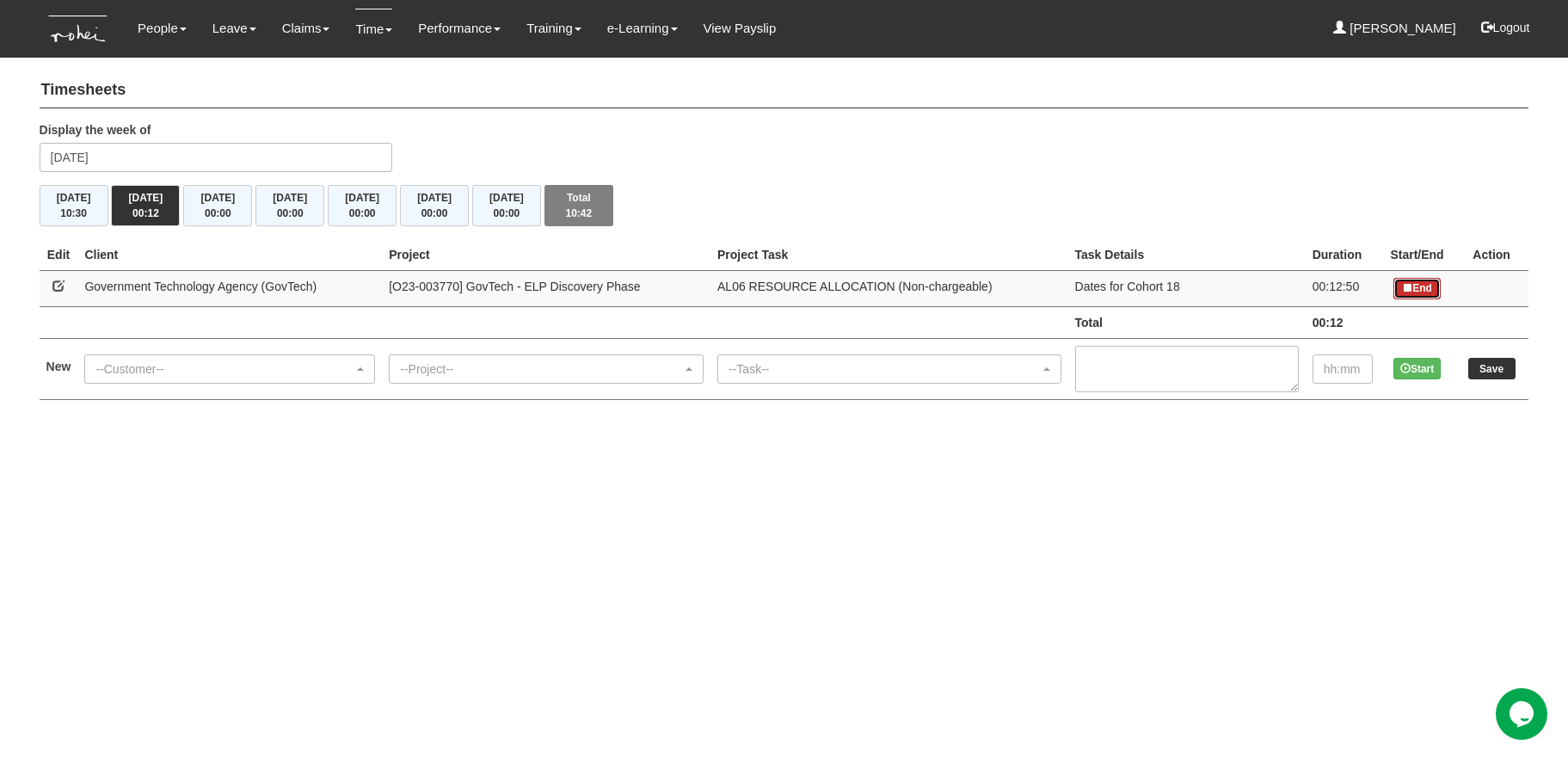 click on "End" at bounding box center [1417, 288] 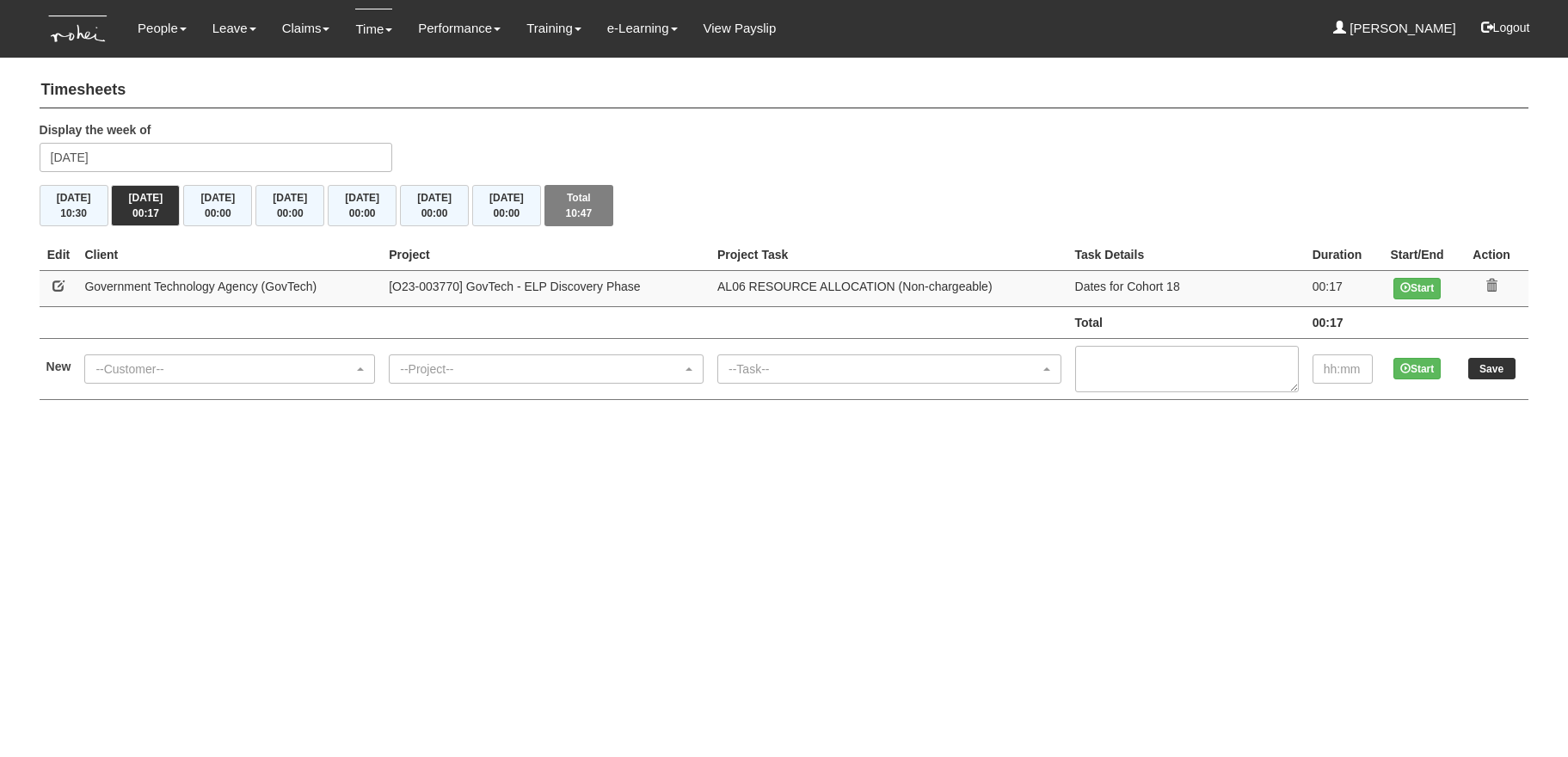 scroll, scrollTop: 0, scrollLeft: 0, axis: both 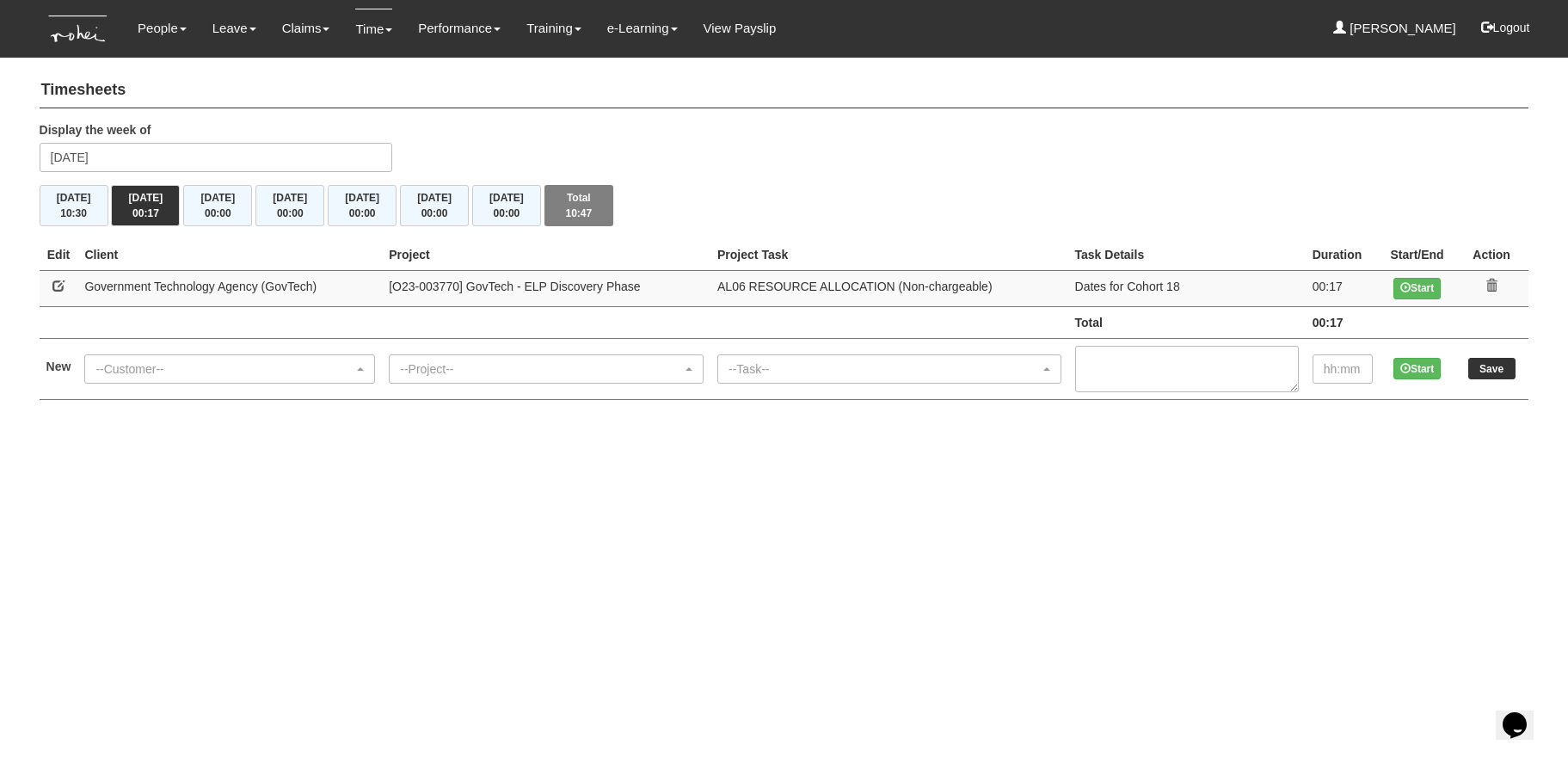 click on "00:17" at bounding box center [1343, 288] 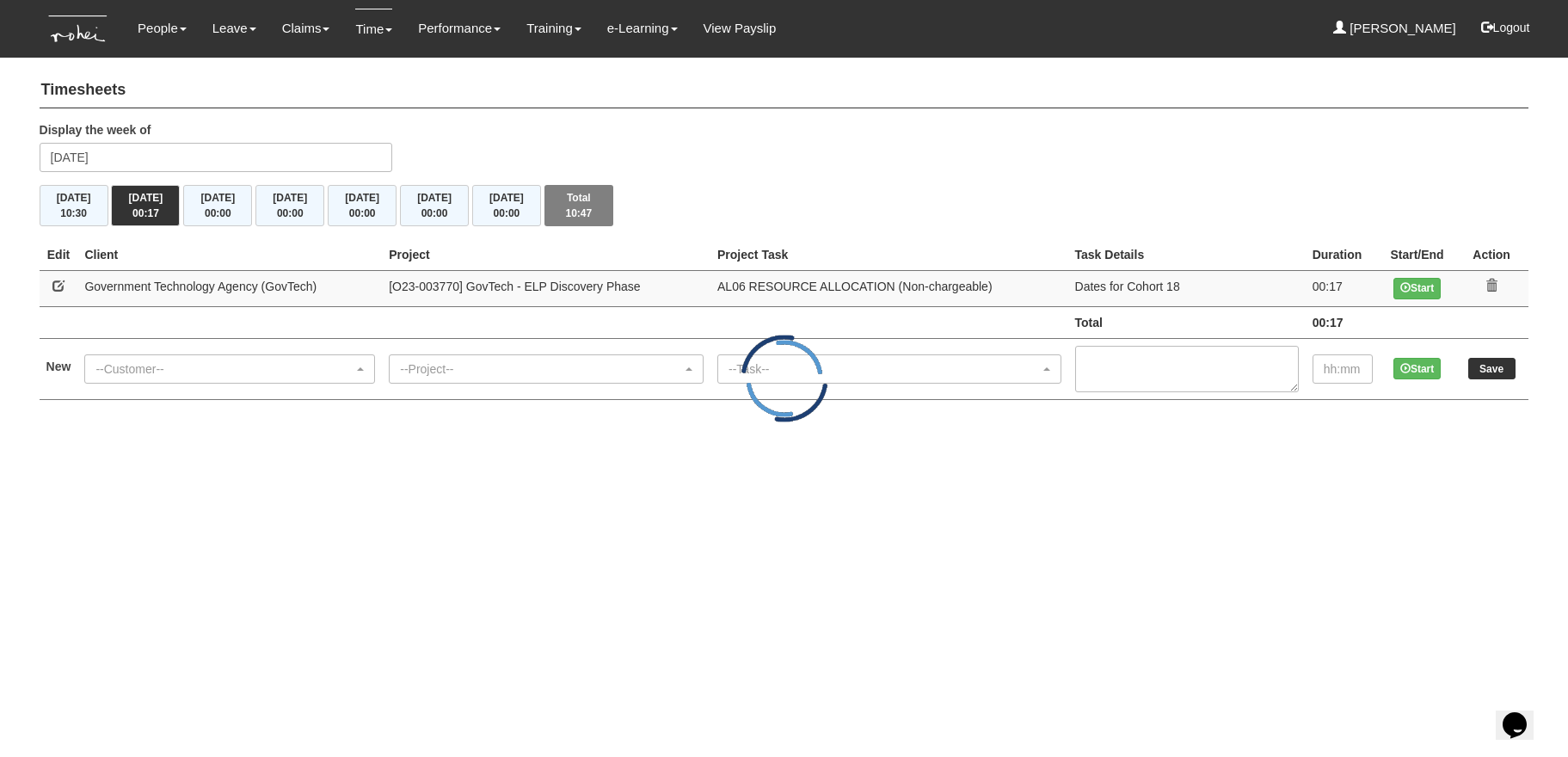select on "900" 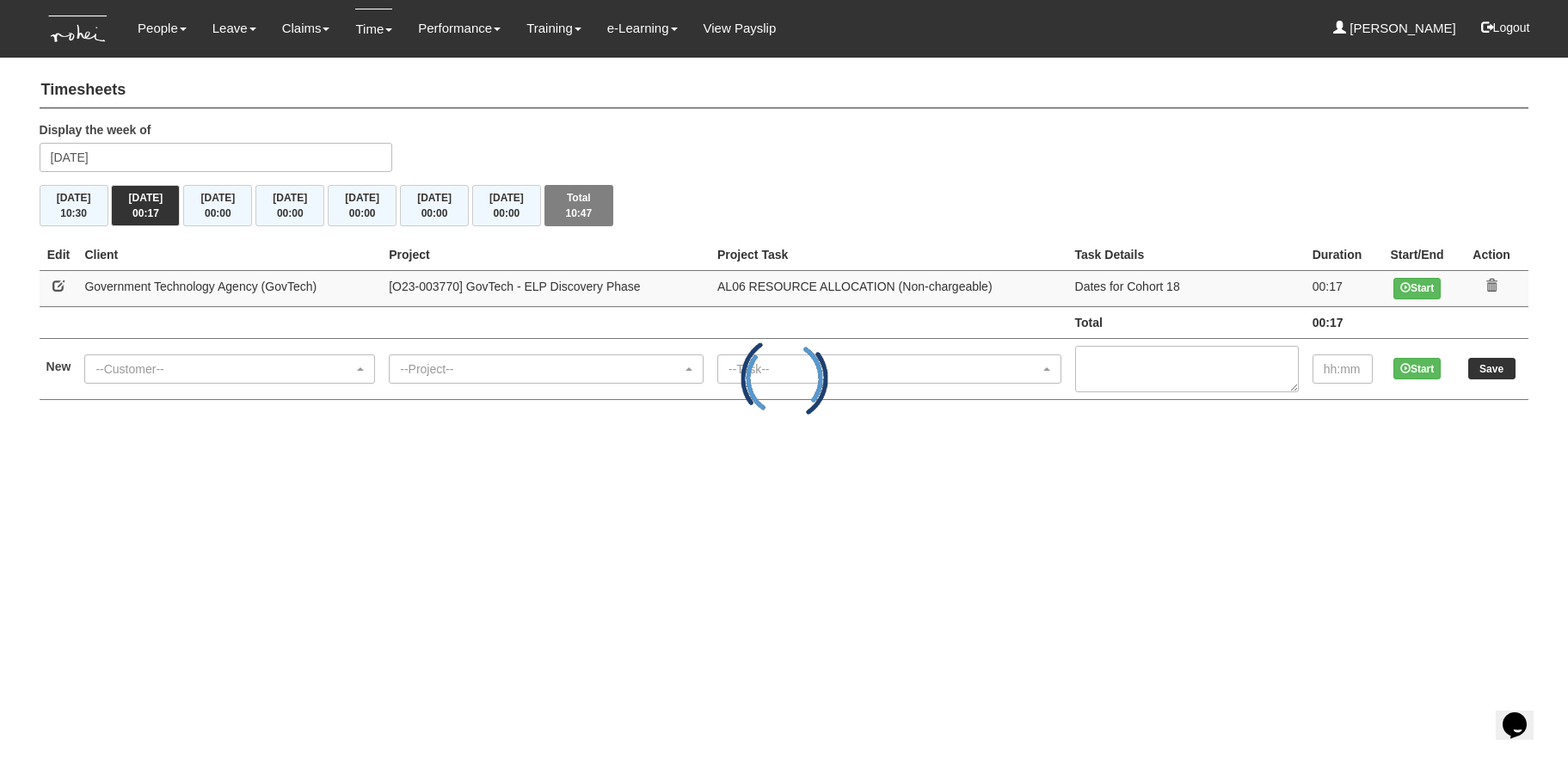 select on "45" 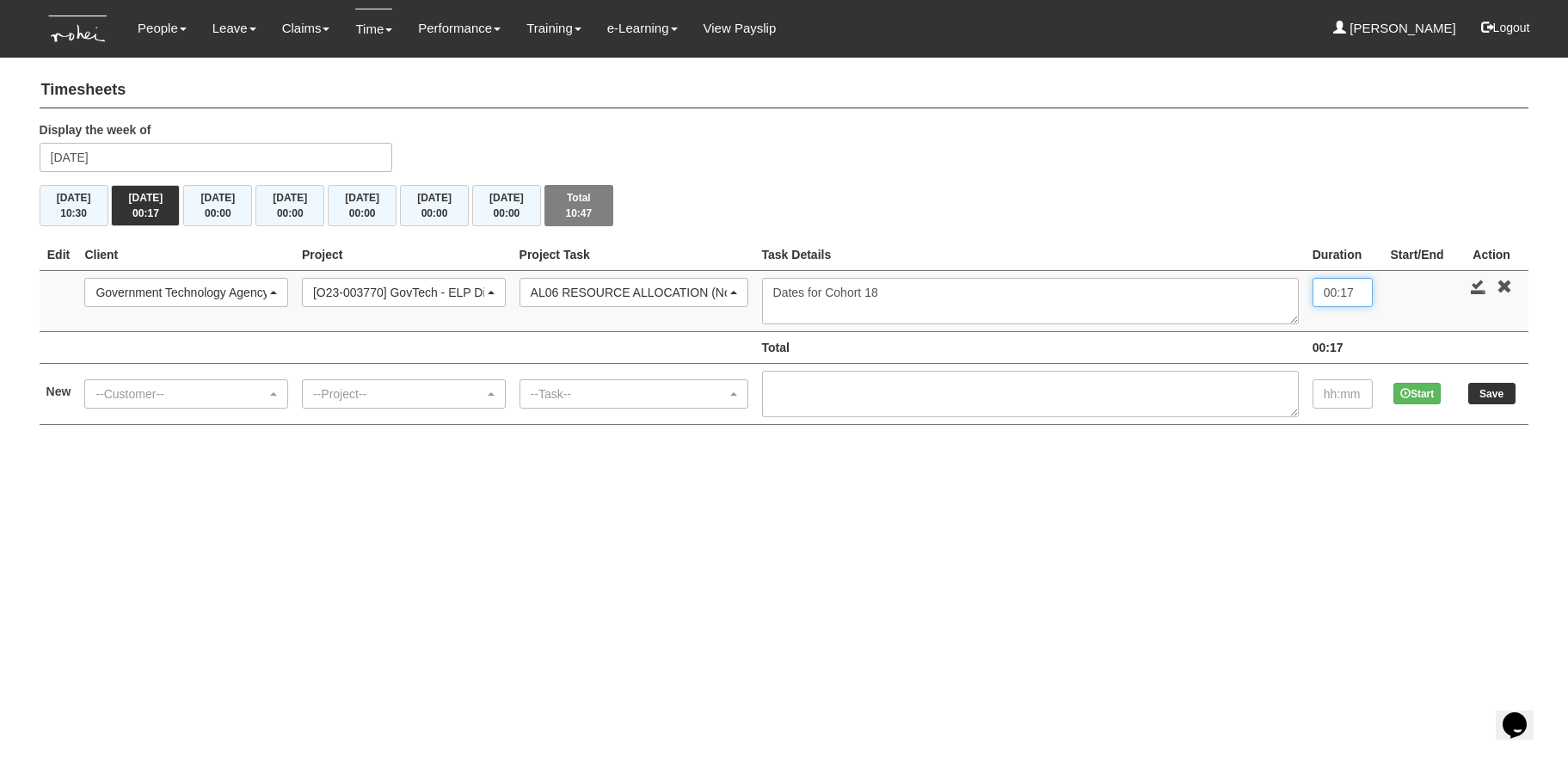 click on "00:17" at bounding box center [1343, 292] 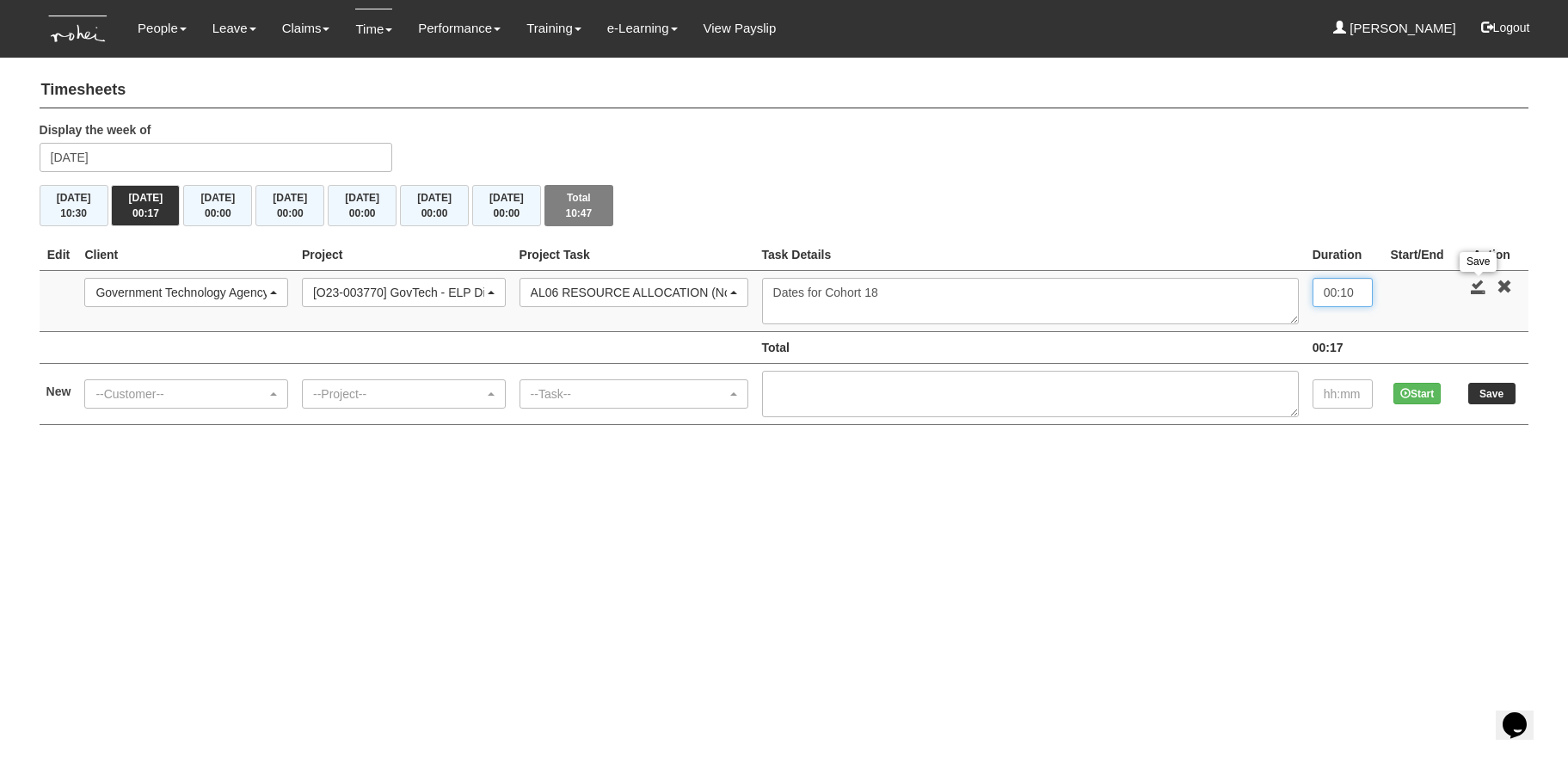 type on "00:10" 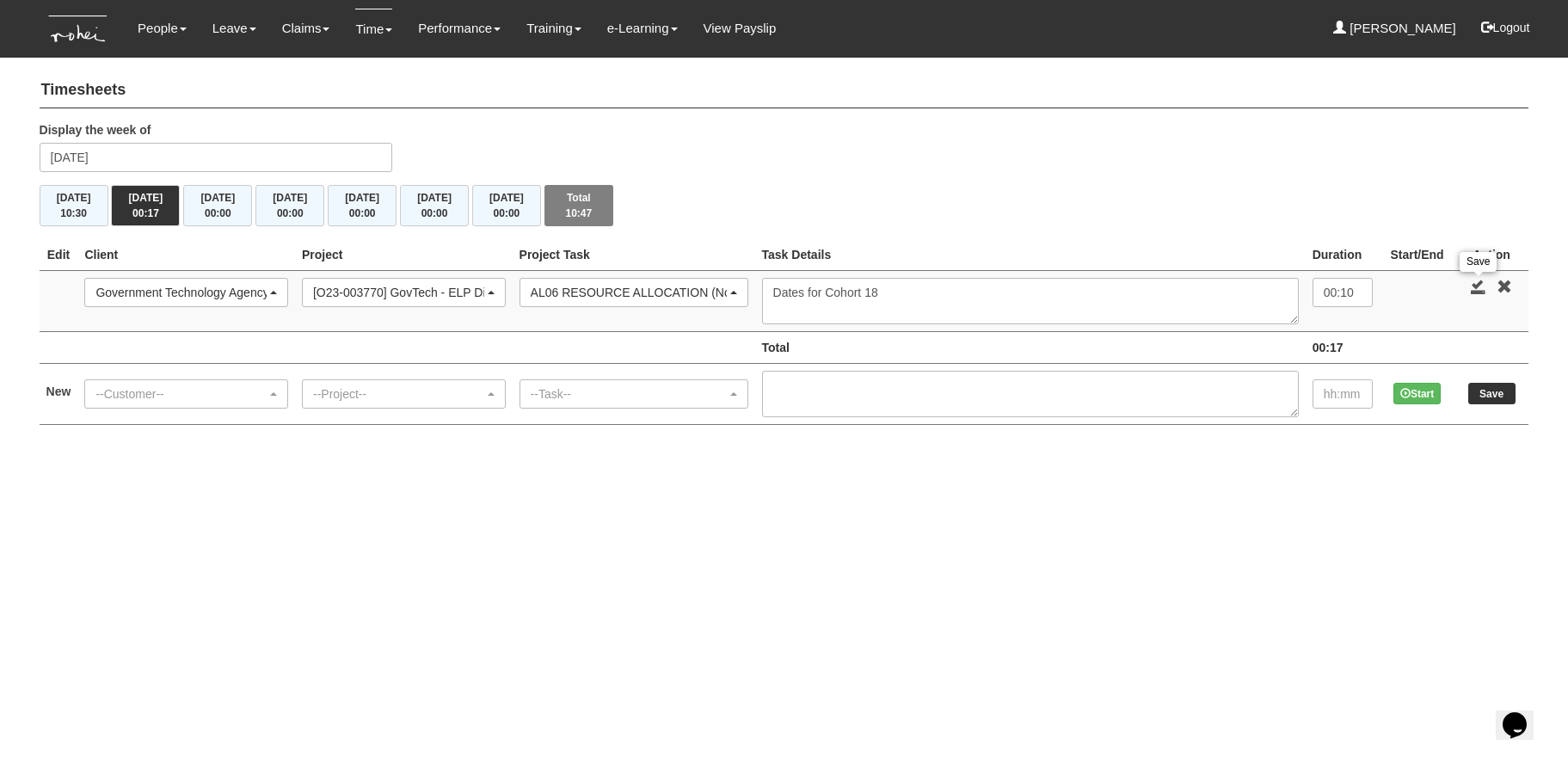 click at bounding box center [1479, 286] 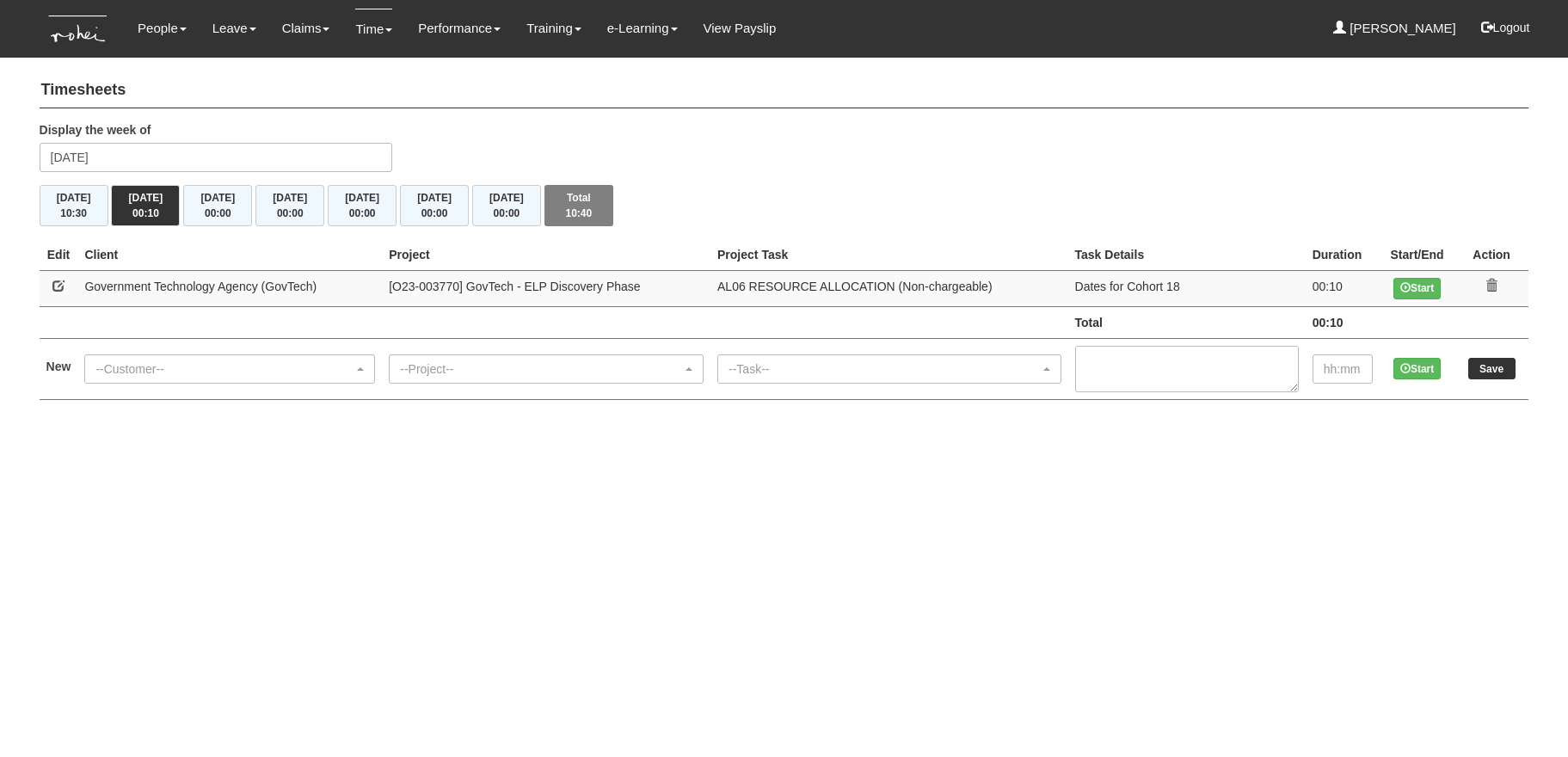 scroll, scrollTop: 0, scrollLeft: 0, axis: both 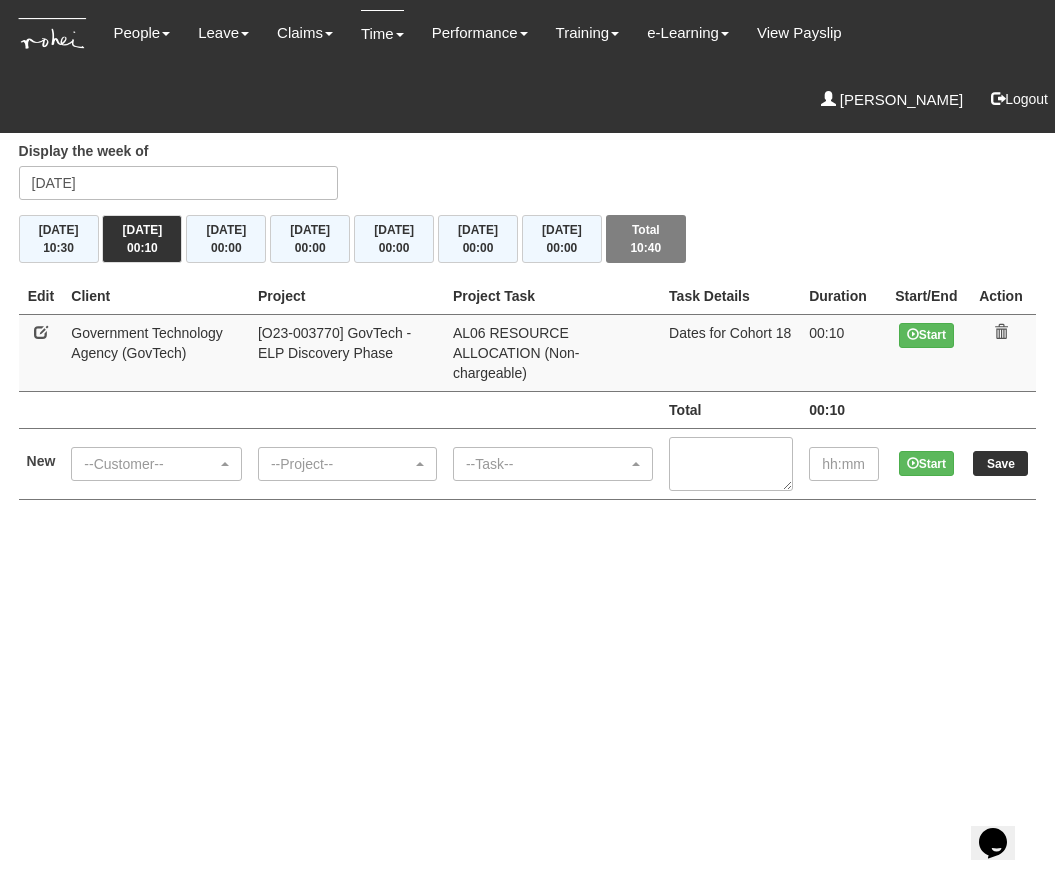 click on "Toggle navigation
People
Personal Information
Staff  Directory
Leave
Apply for Leave
Approve Leave Leave Forecast Claims" at bounding box center (527, 270) 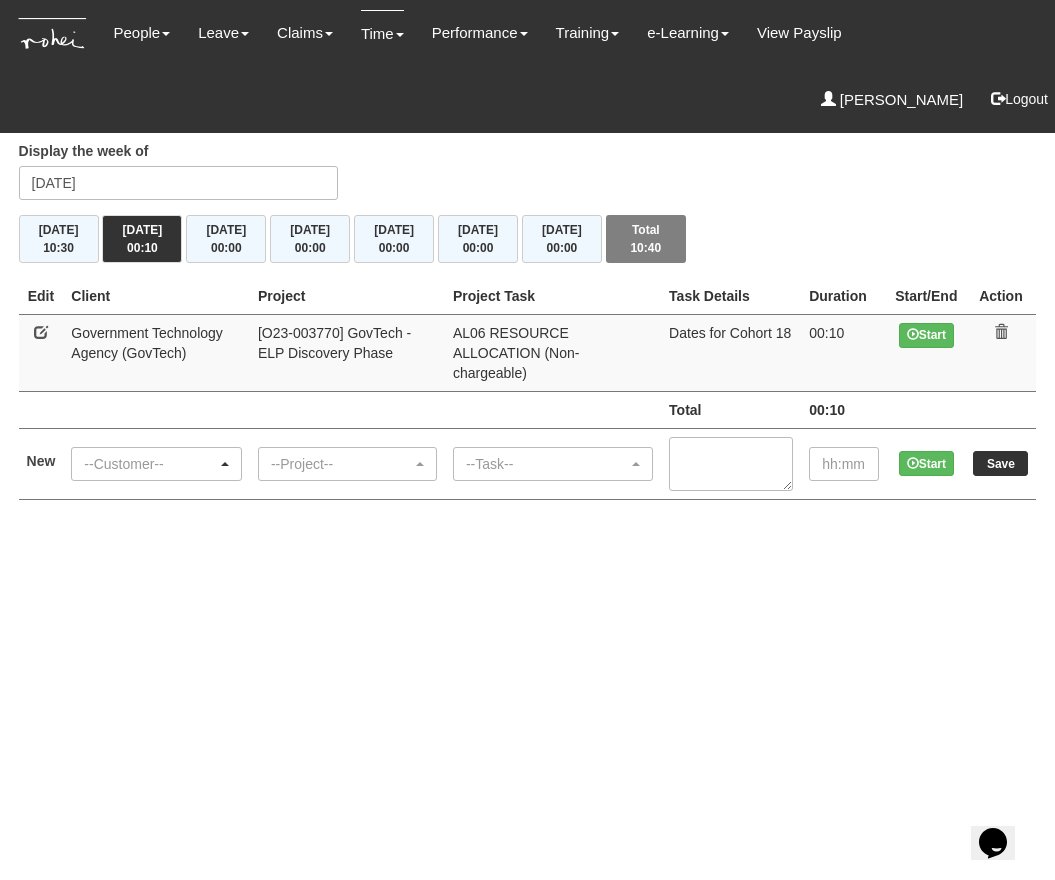 drag, startPoint x: 180, startPoint y: 421, endPoint x: 181, endPoint y: 437, distance: 16.03122 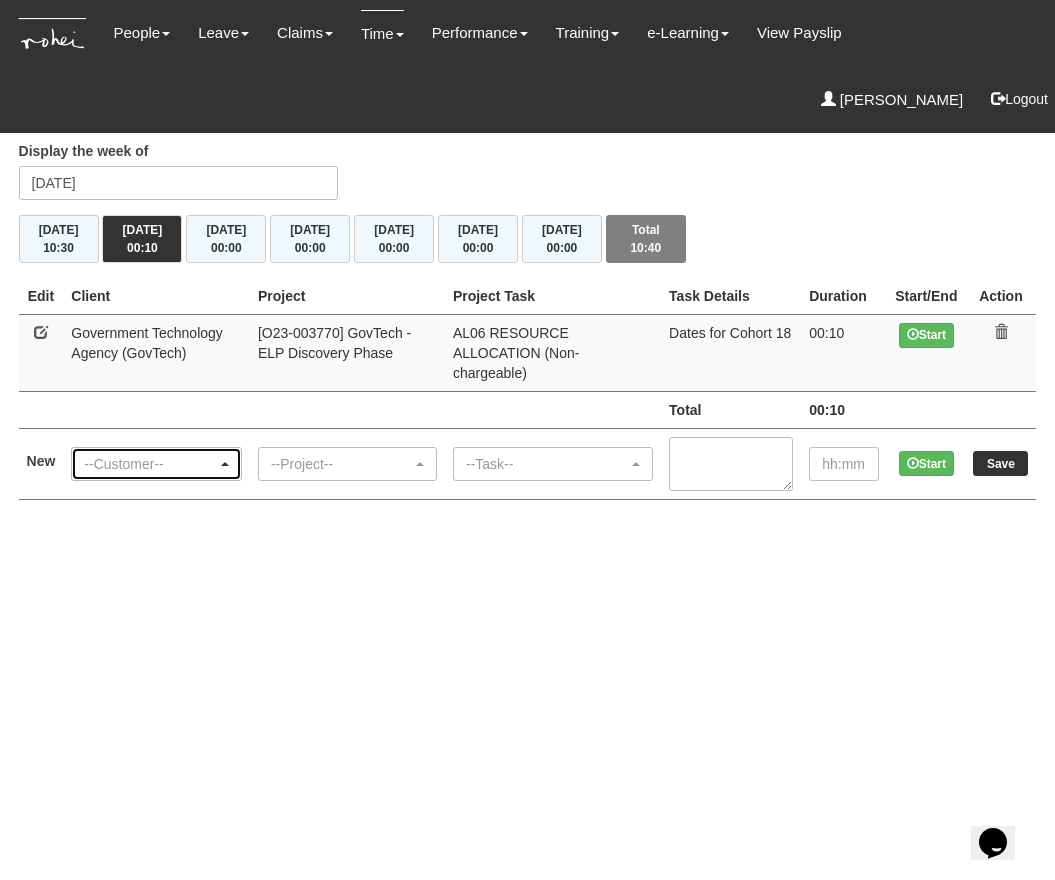 click on "--Customer--" at bounding box center (150, 464) 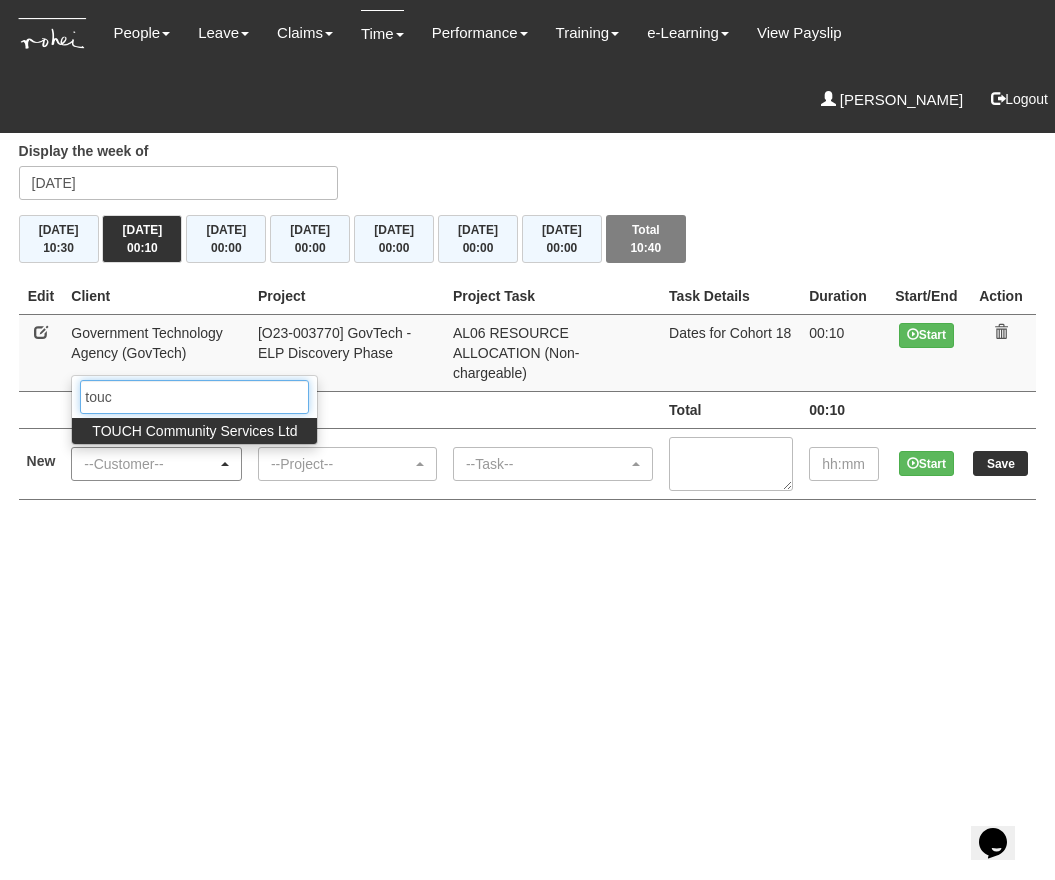 type on "touch" 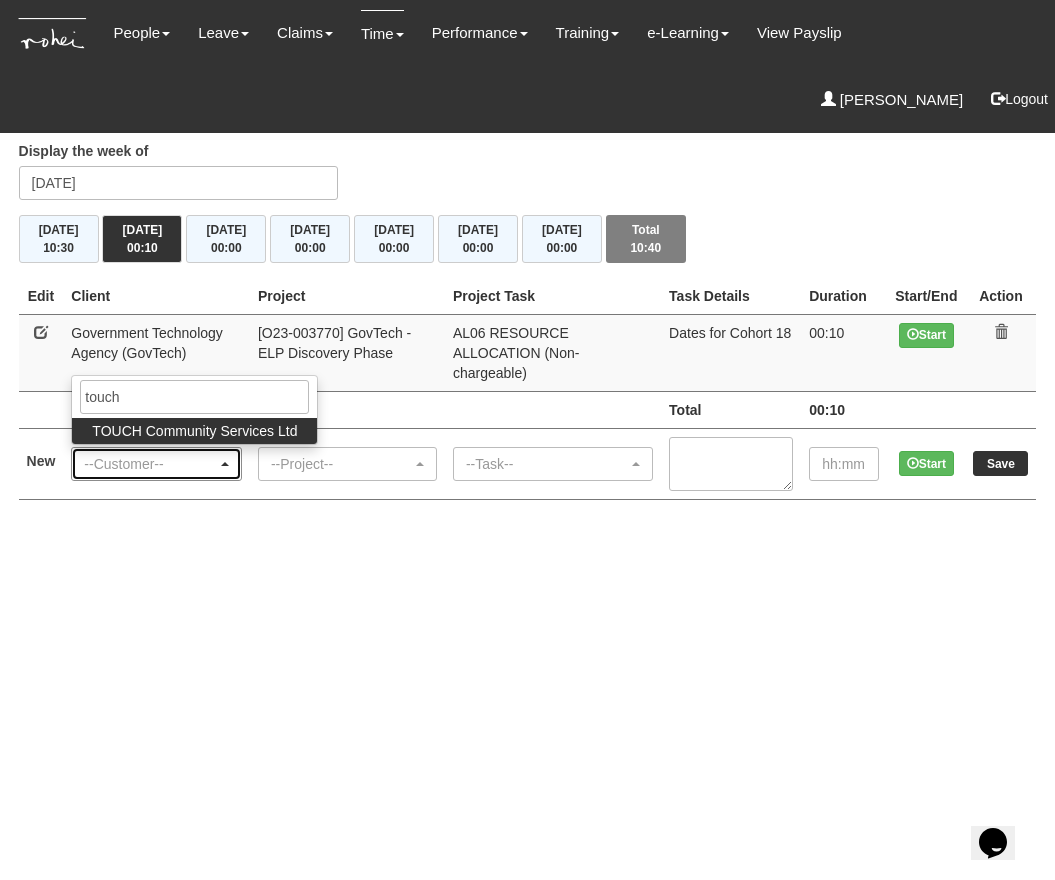 select on "893" 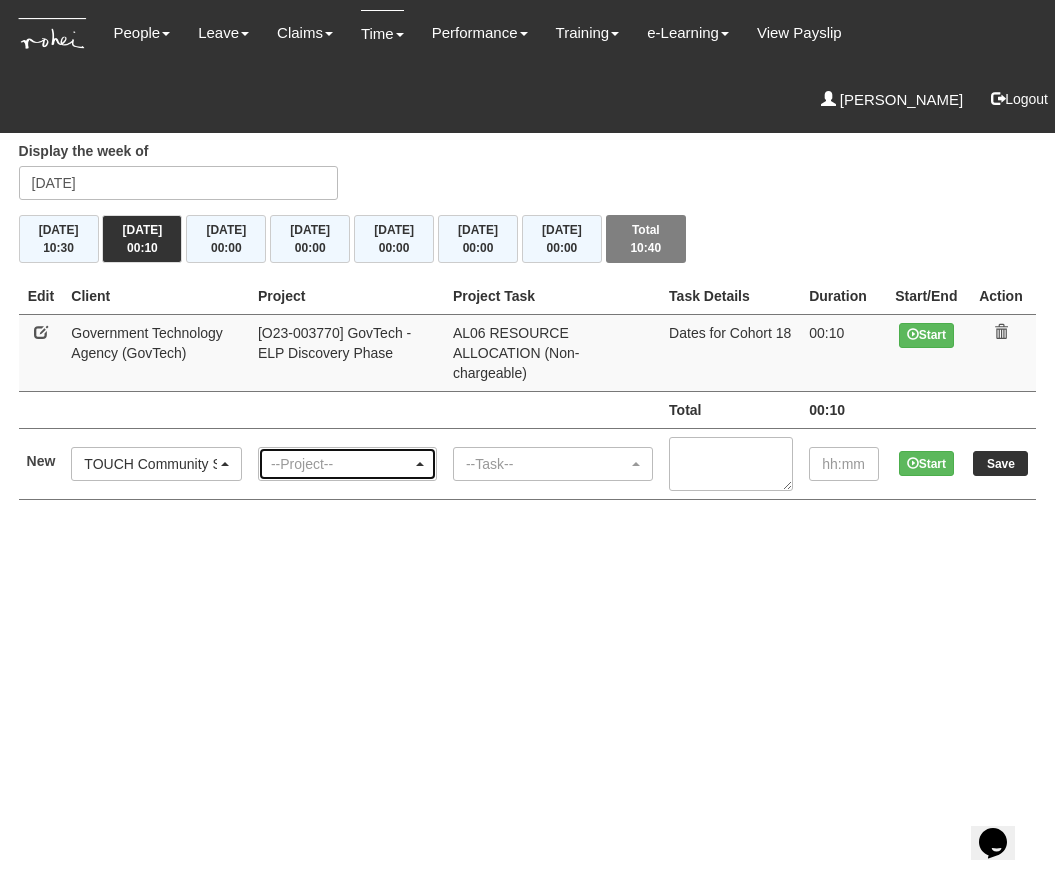 click on "--Project--" at bounding box center (341, 464) 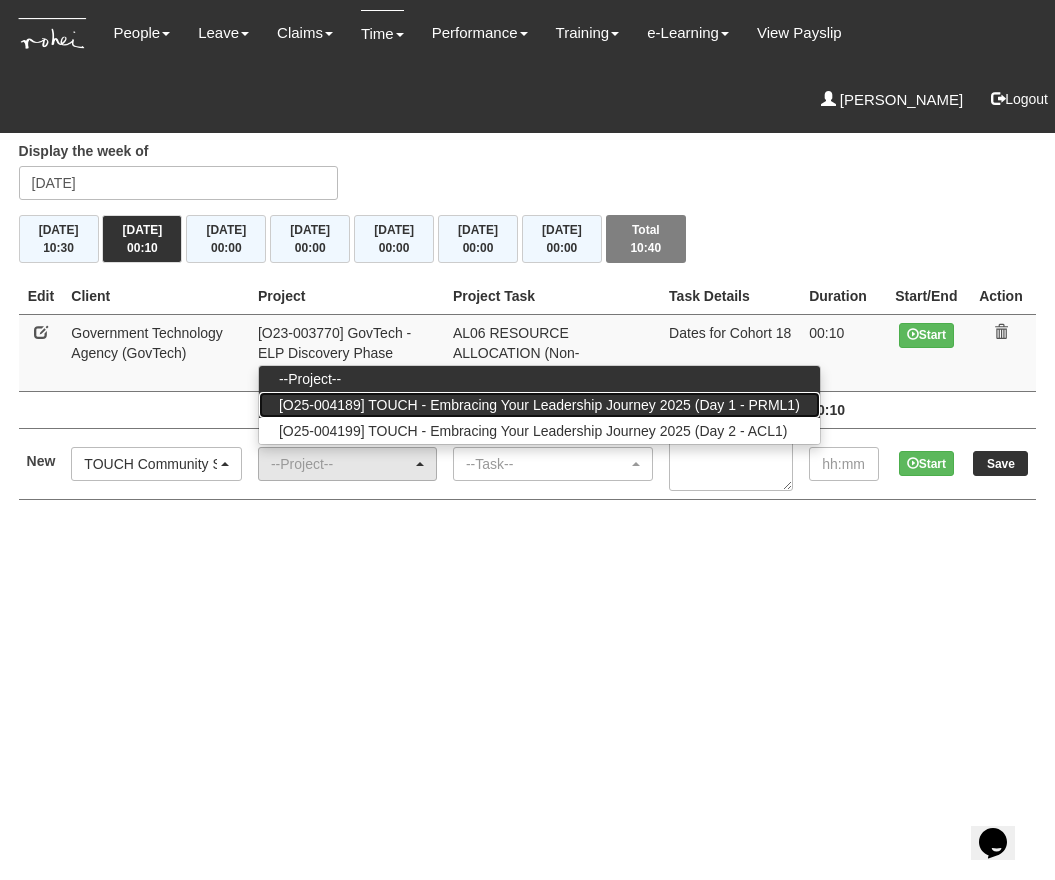 click on "[O25-004189] TOUCH - Embracing Your Leadership Journey 2025 (Day 1 - PRML1)" at bounding box center (539, 405) 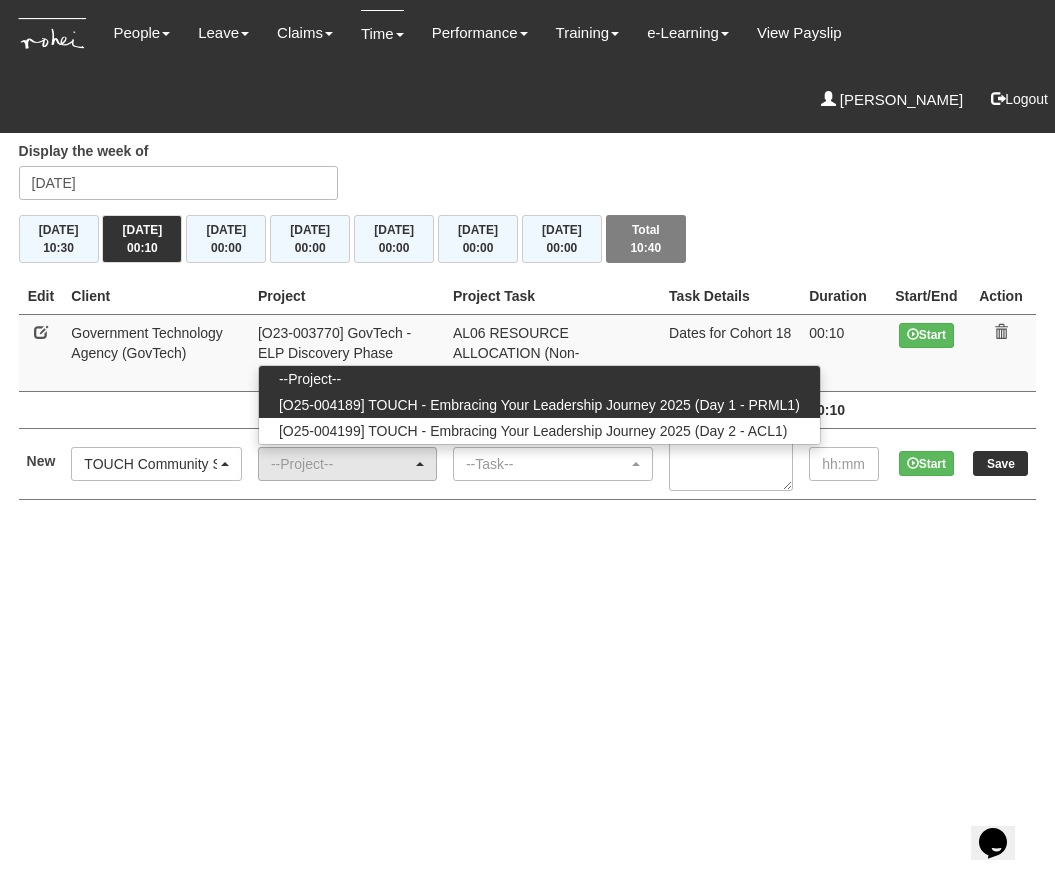 select on "2810" 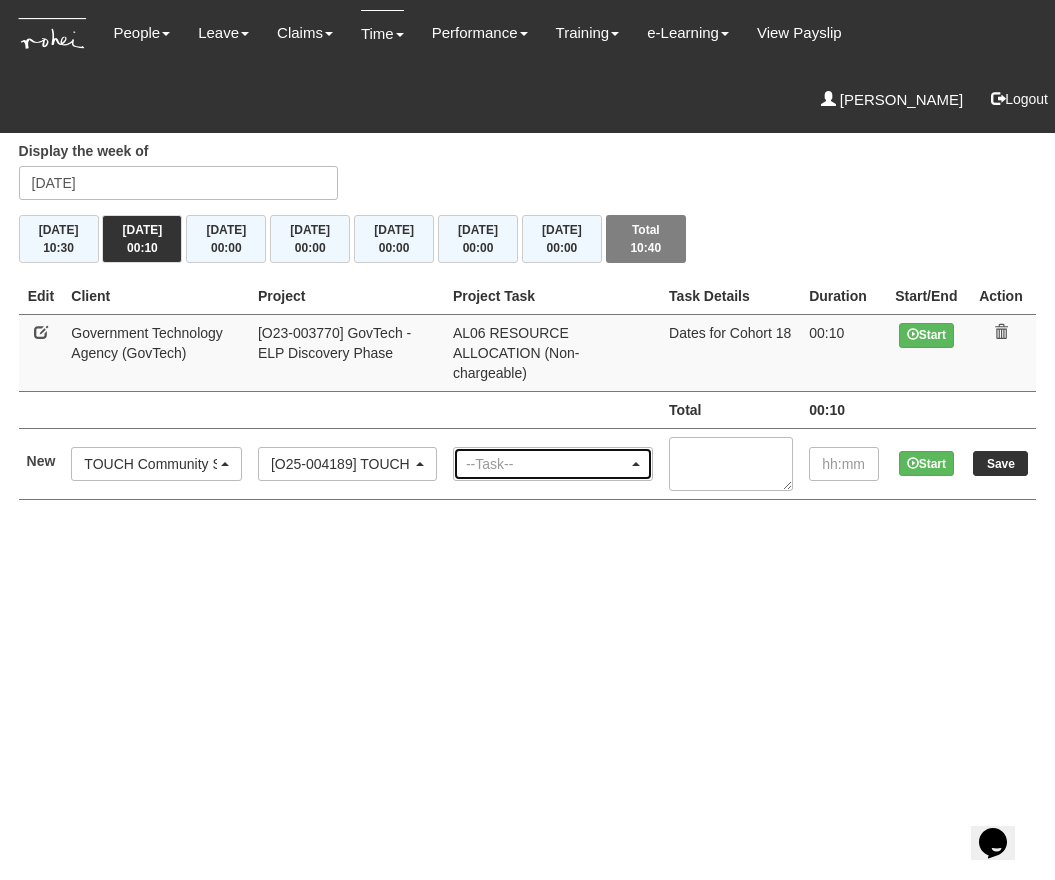 click on "--Task--" at bounding box center [547, 464] 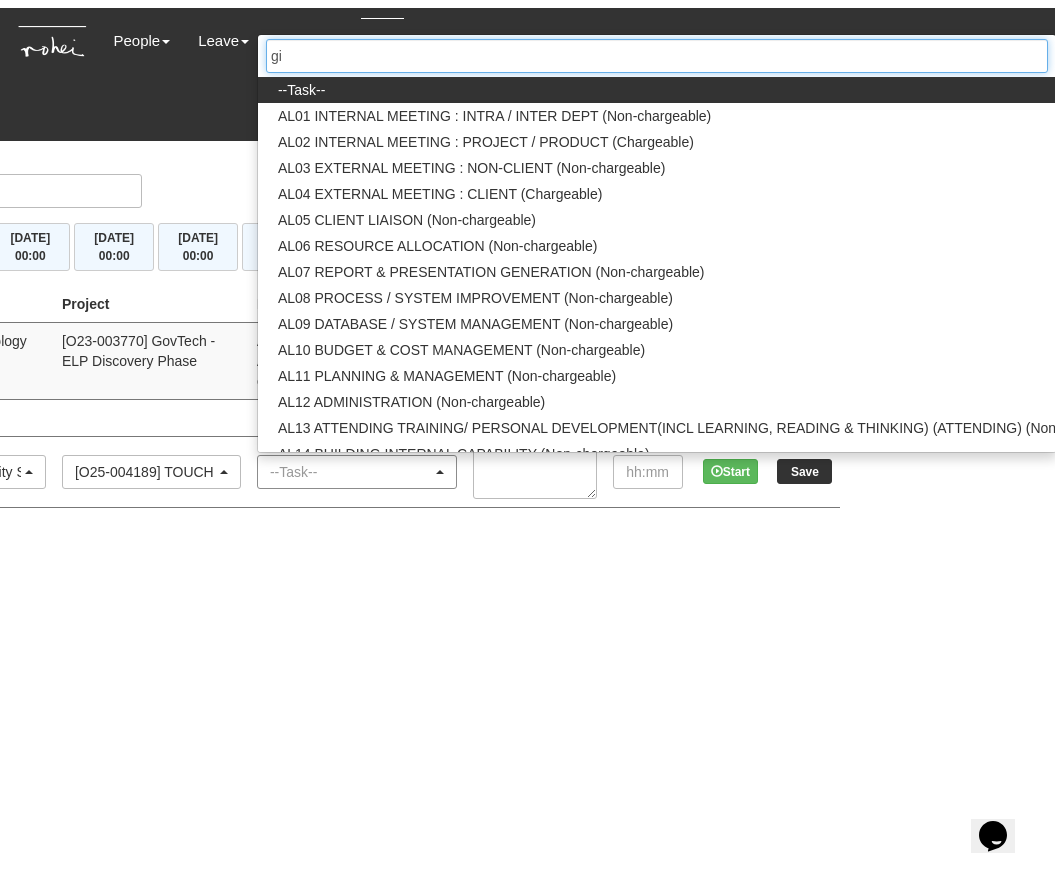 scroll, scrollTop: 0, scrollLeft: 0, axis: both 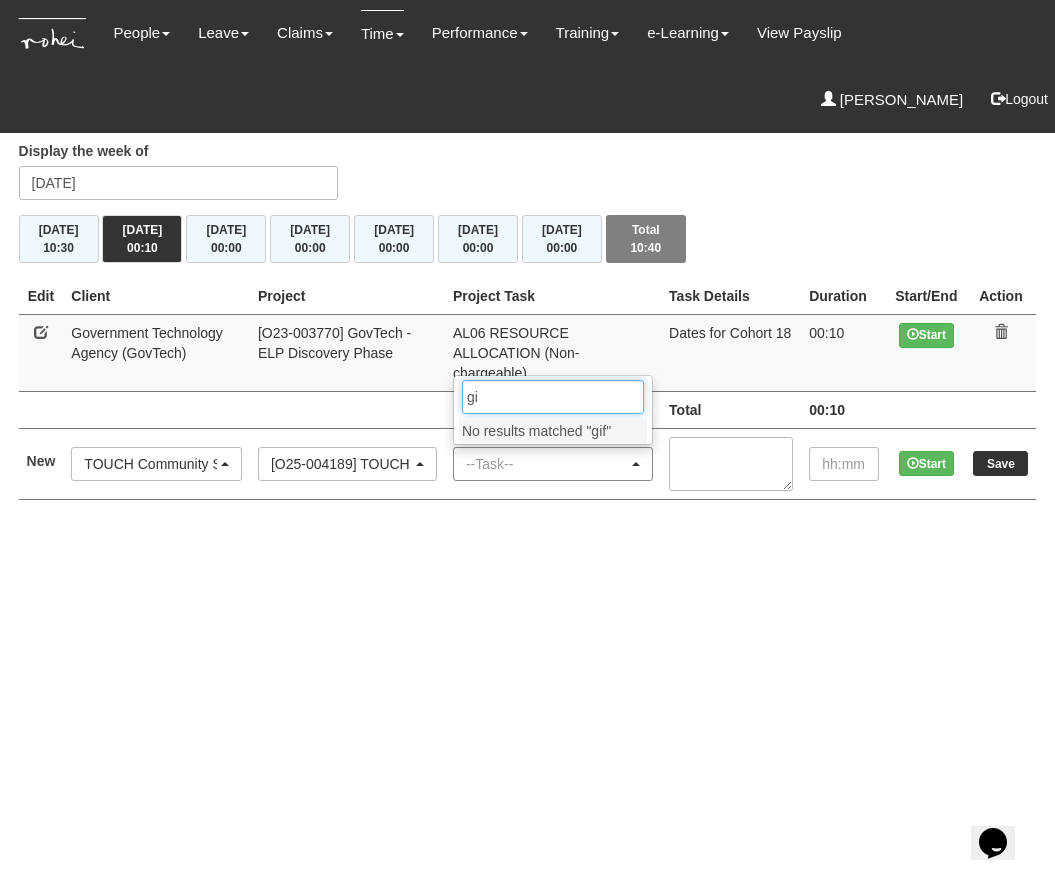 type on "g" 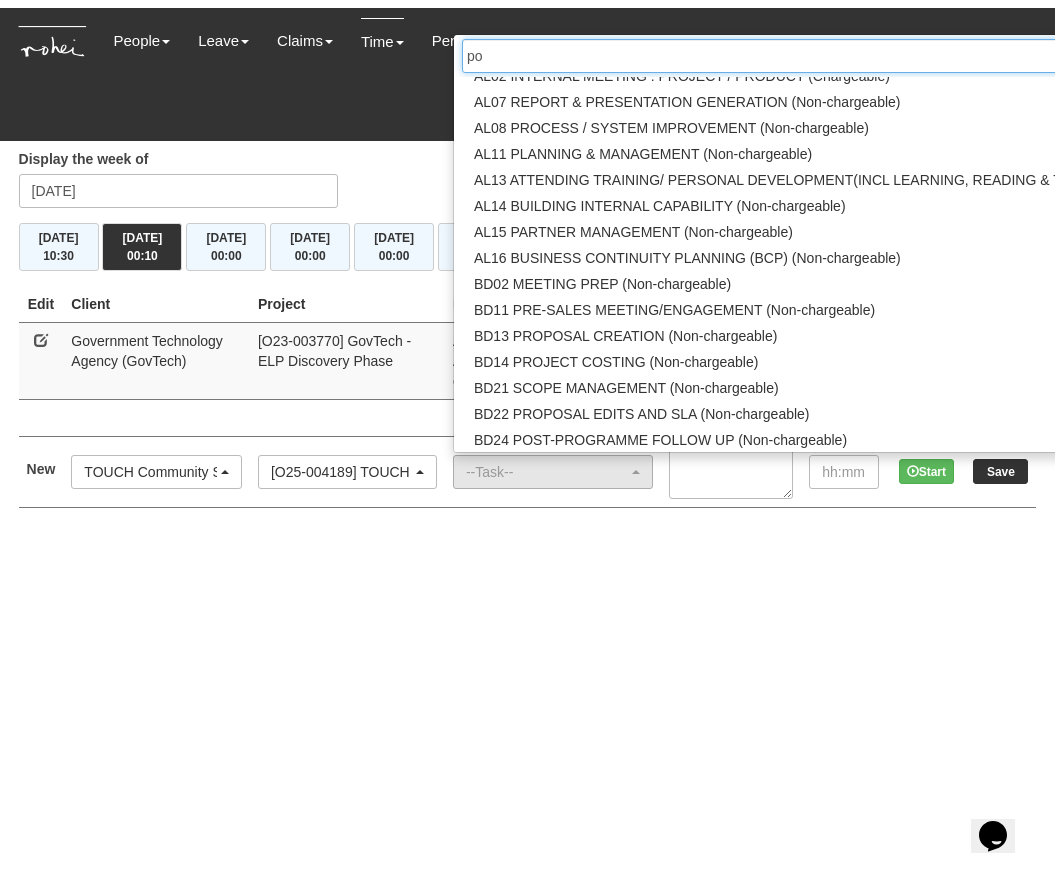 scroll, scrollTop: 0, scrollLeft: 0, axis: both 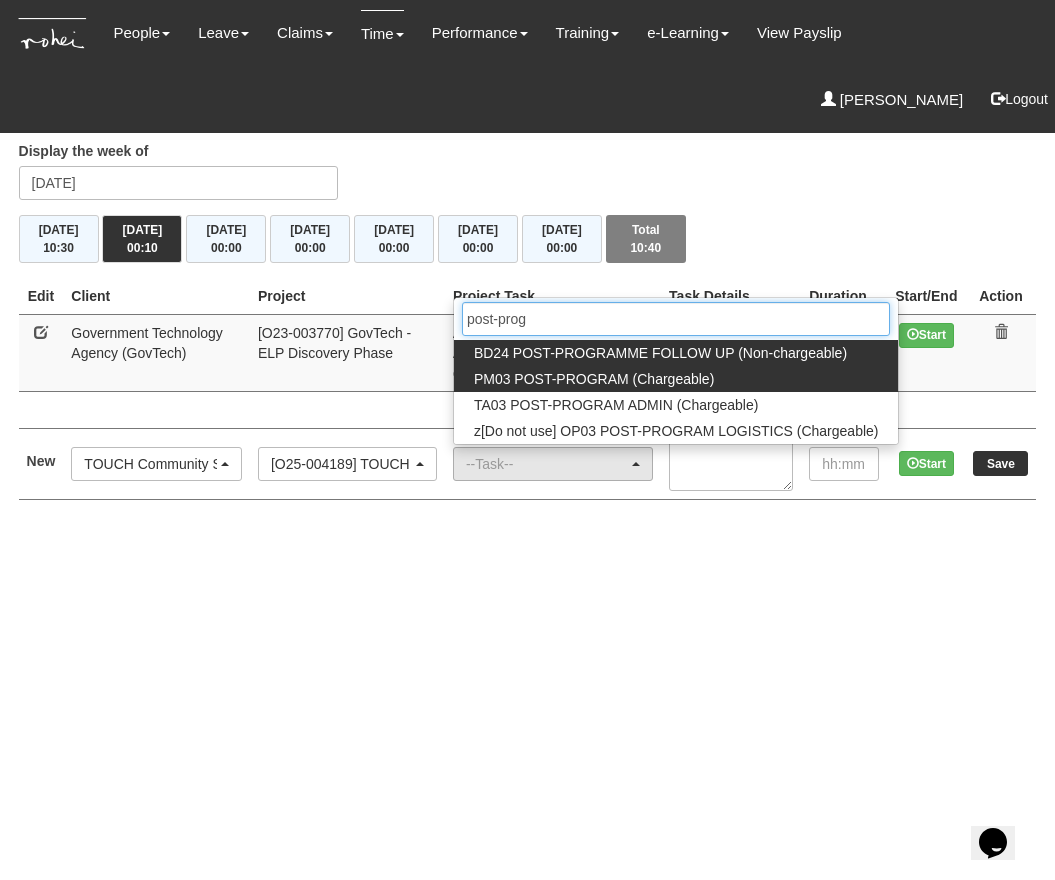 type on "post-prog" 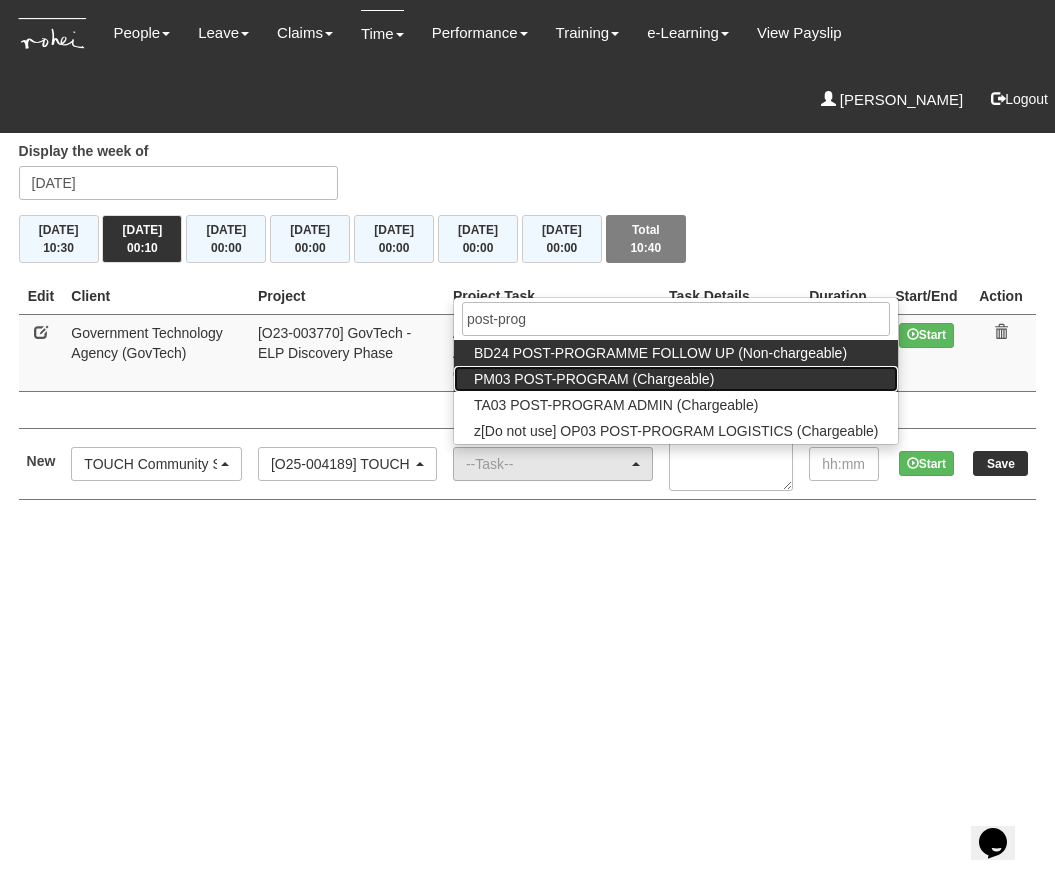 click on "PM03 POST-PROGRAM (Chargeable)" at bounding box center [594, 379] 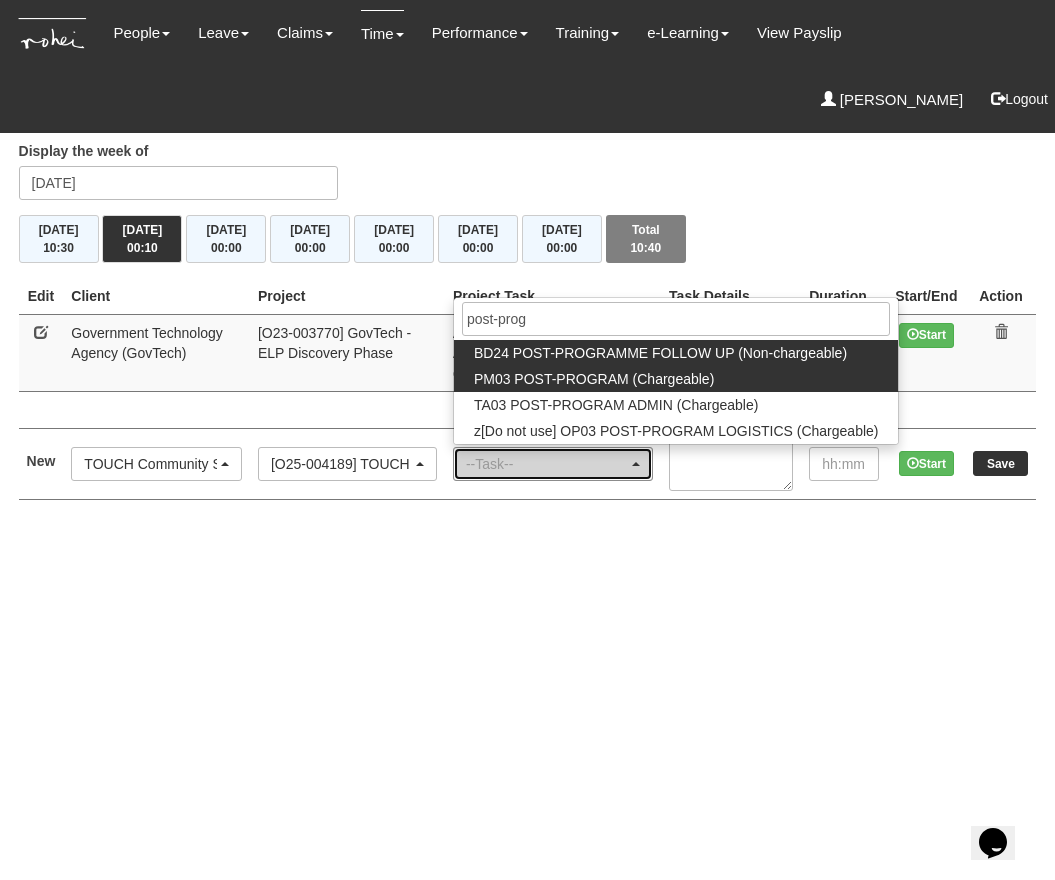 select on "164" 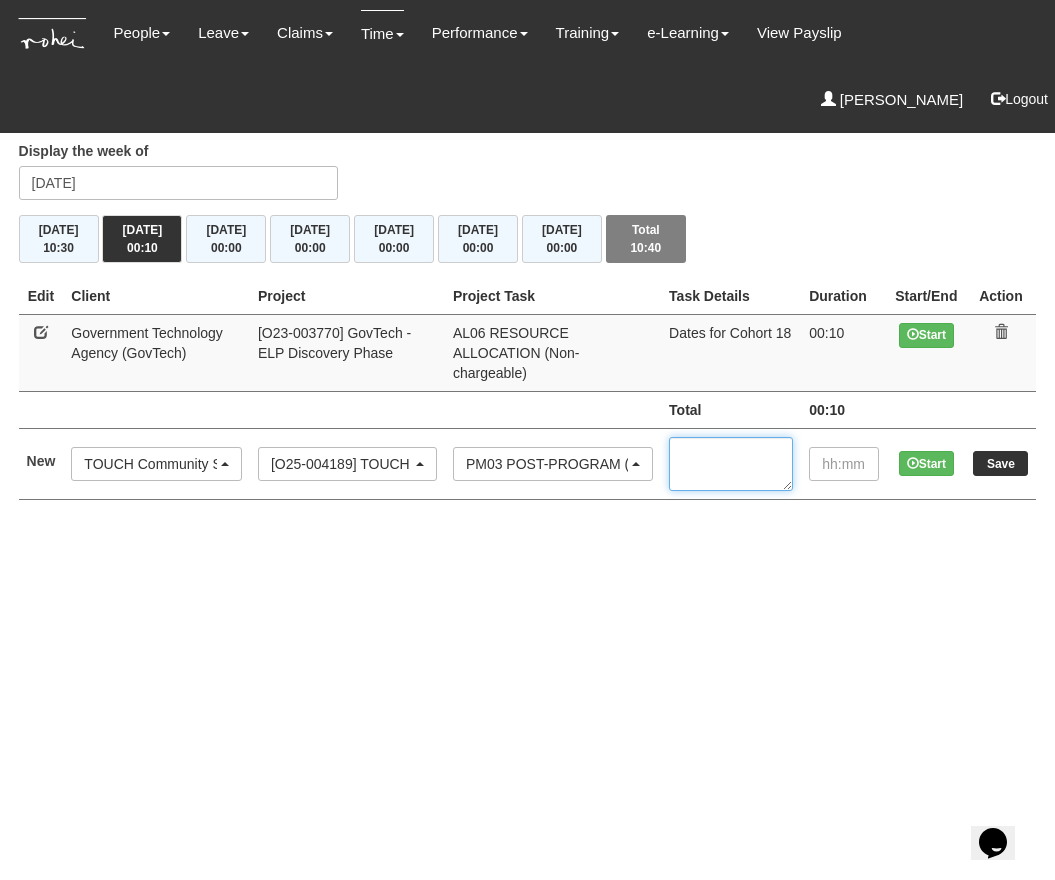 click at bounding box center [731, 464] 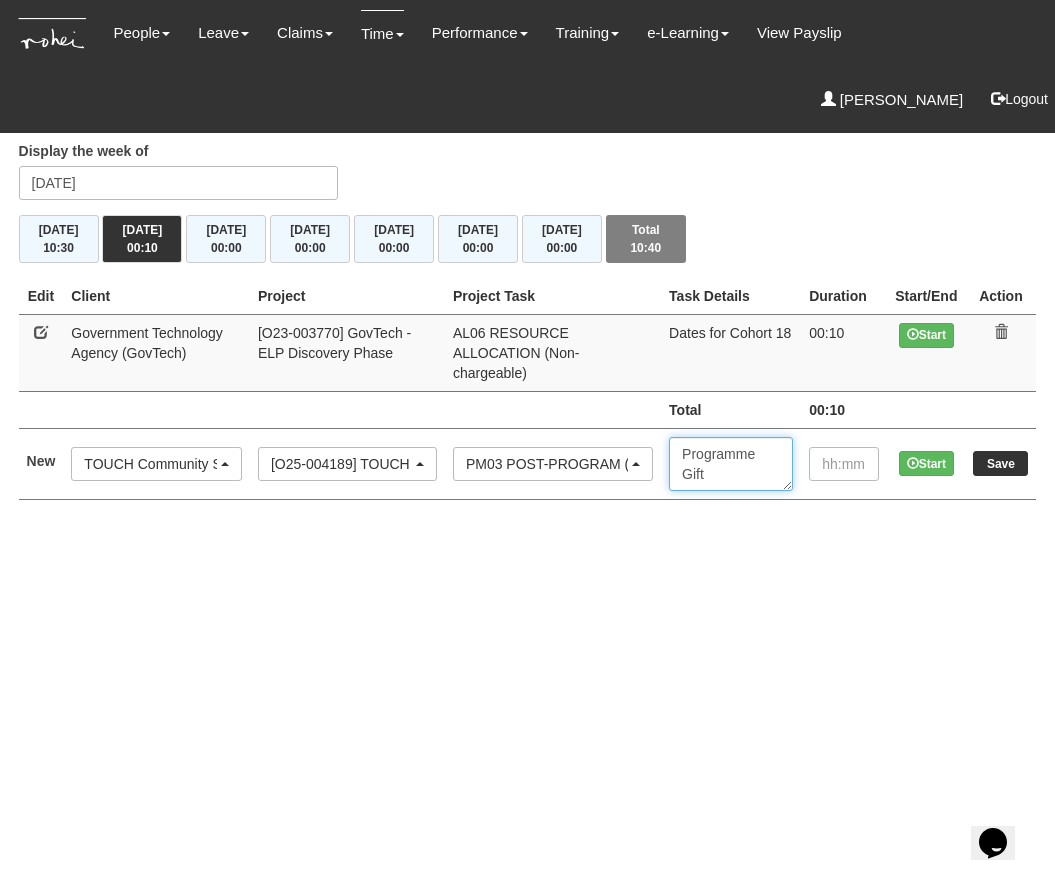 type on "Programme Gift" 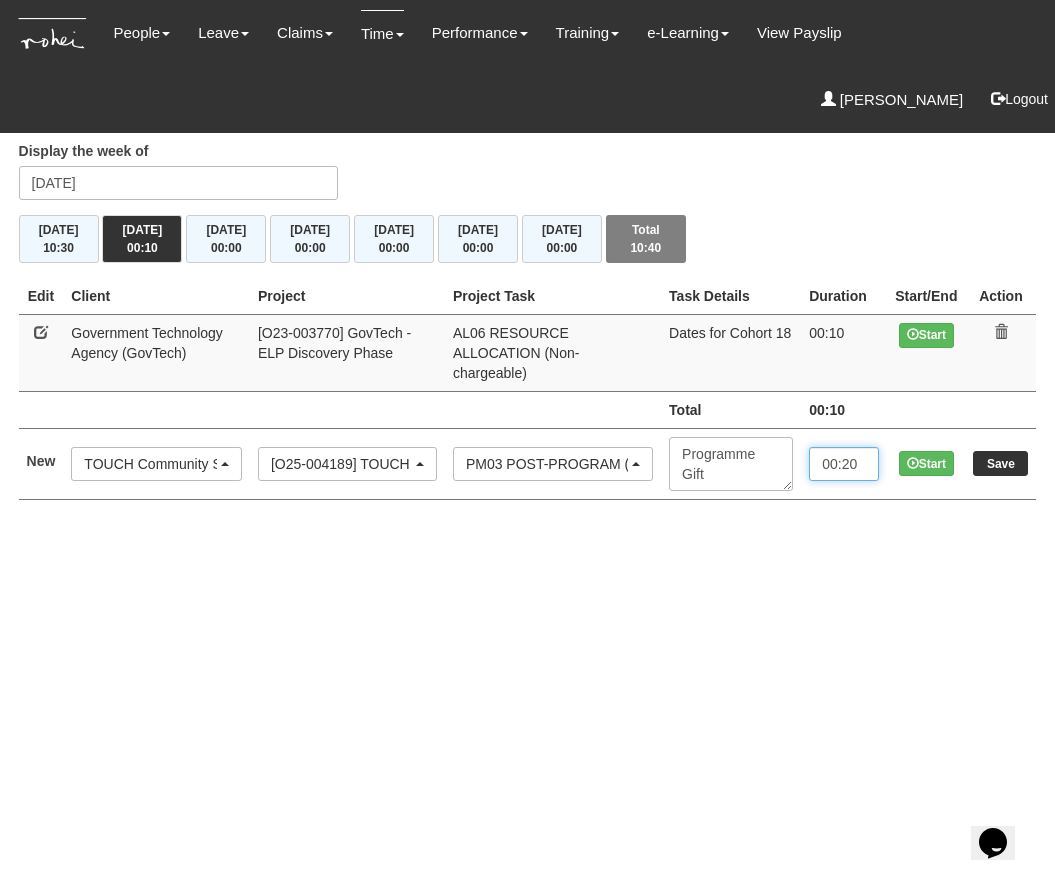 type on "00:20" 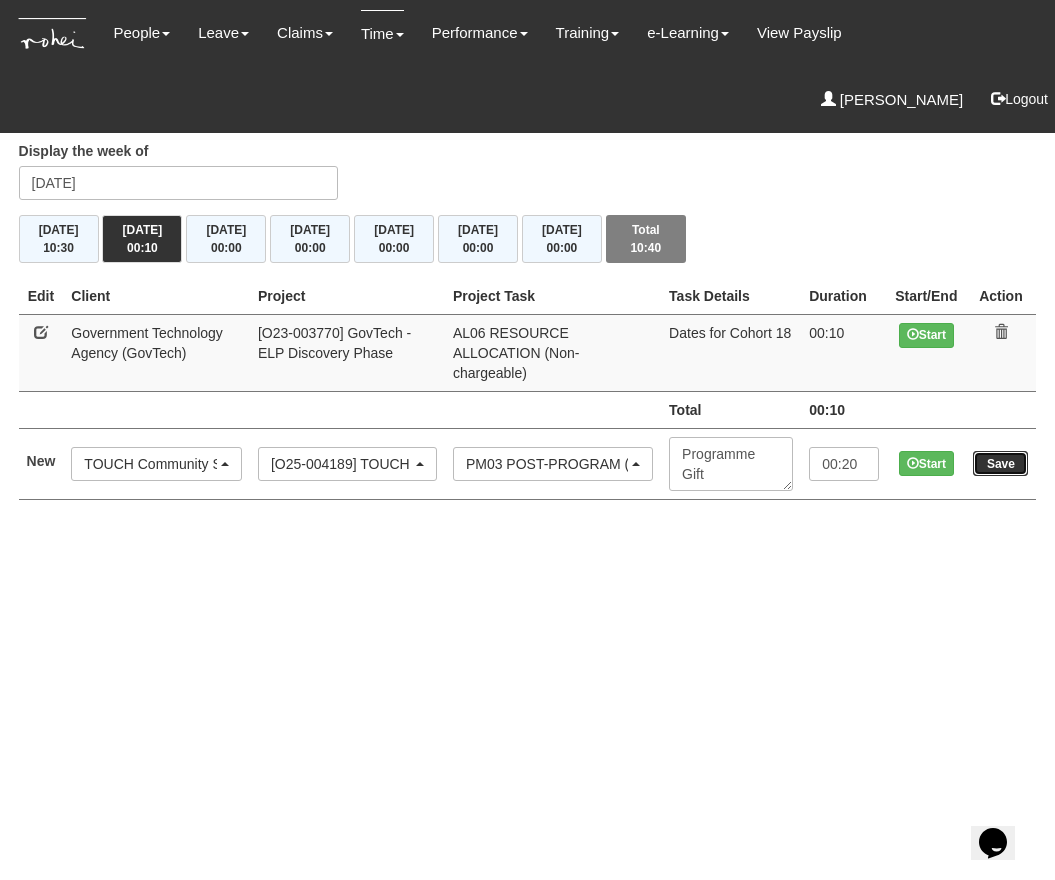 click on "Save" at bounding box center (1000, 463) 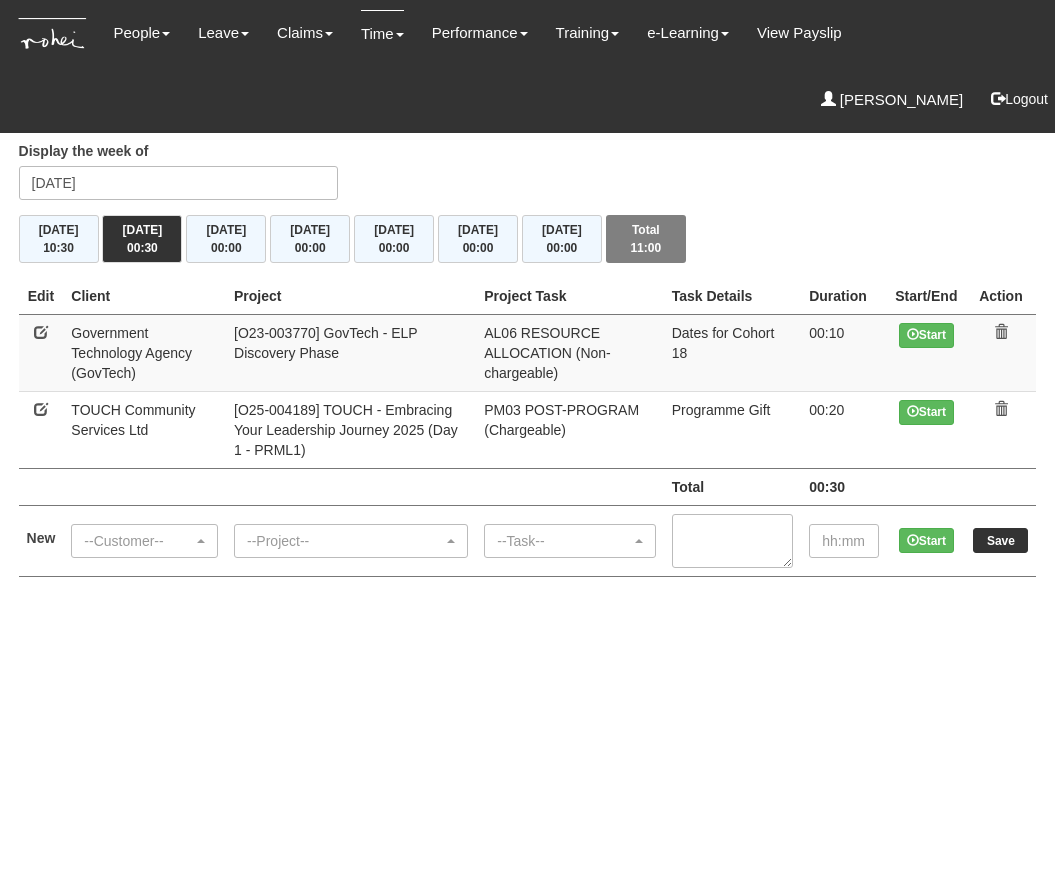 scroll, scrollTop: 0, scrollLeft: 0, axis: both 